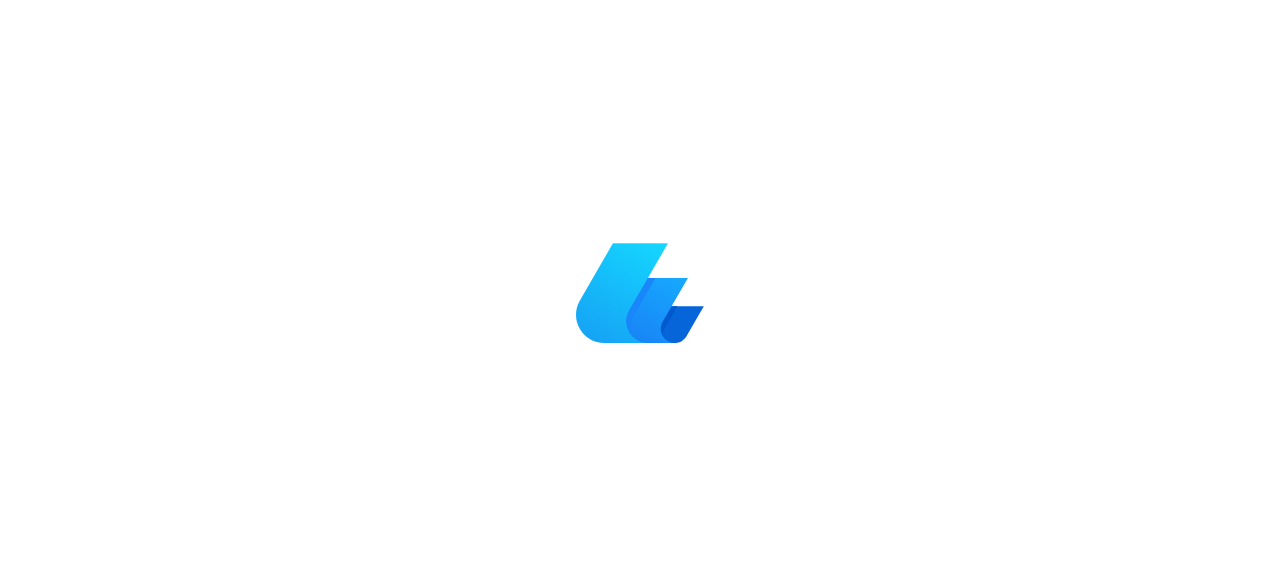 scroll, scrollTop: 0, scrollLeft: 0, axis: both 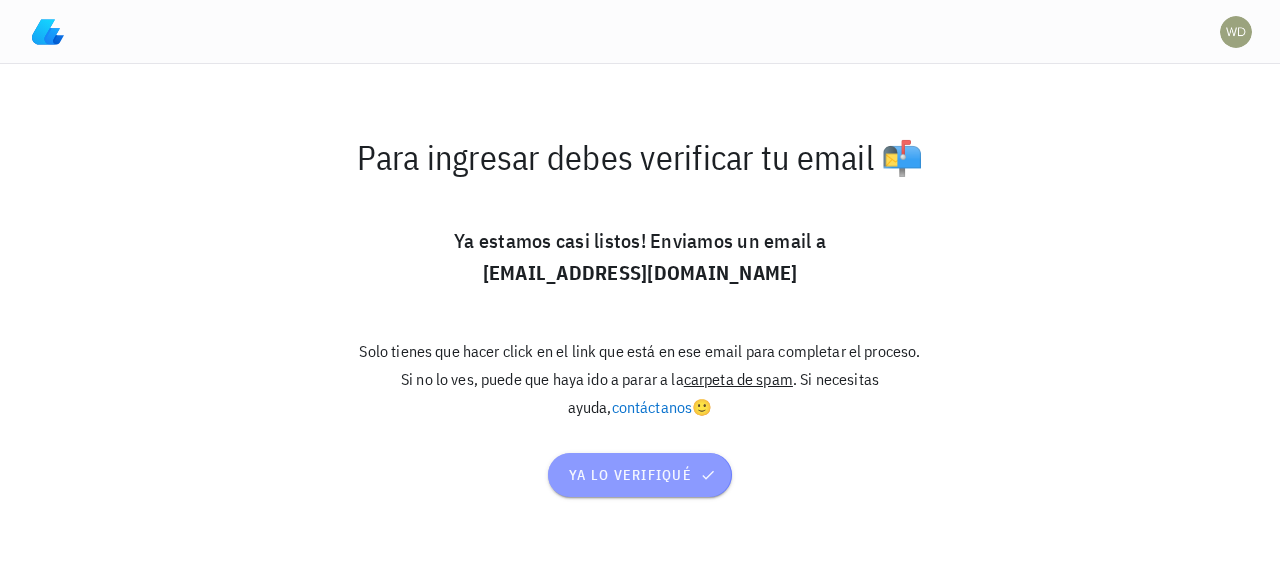 click on "ya lo verifiqué" at bounding box center (640, 475) 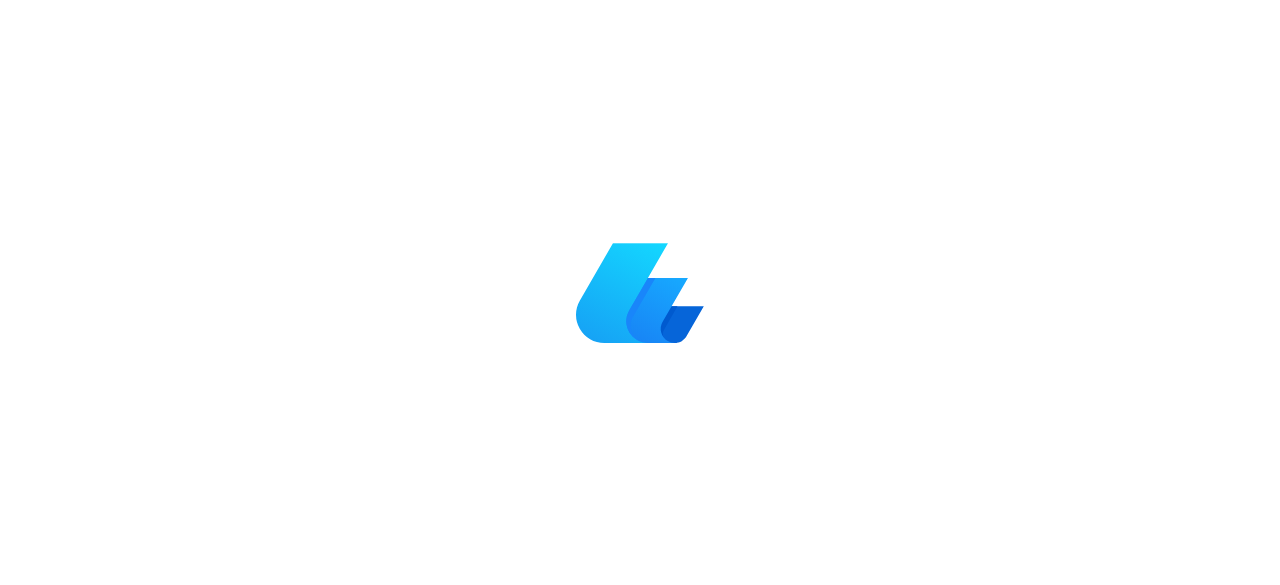 scroll, scrollTop: 0, scrollLeft: 0, axis: both 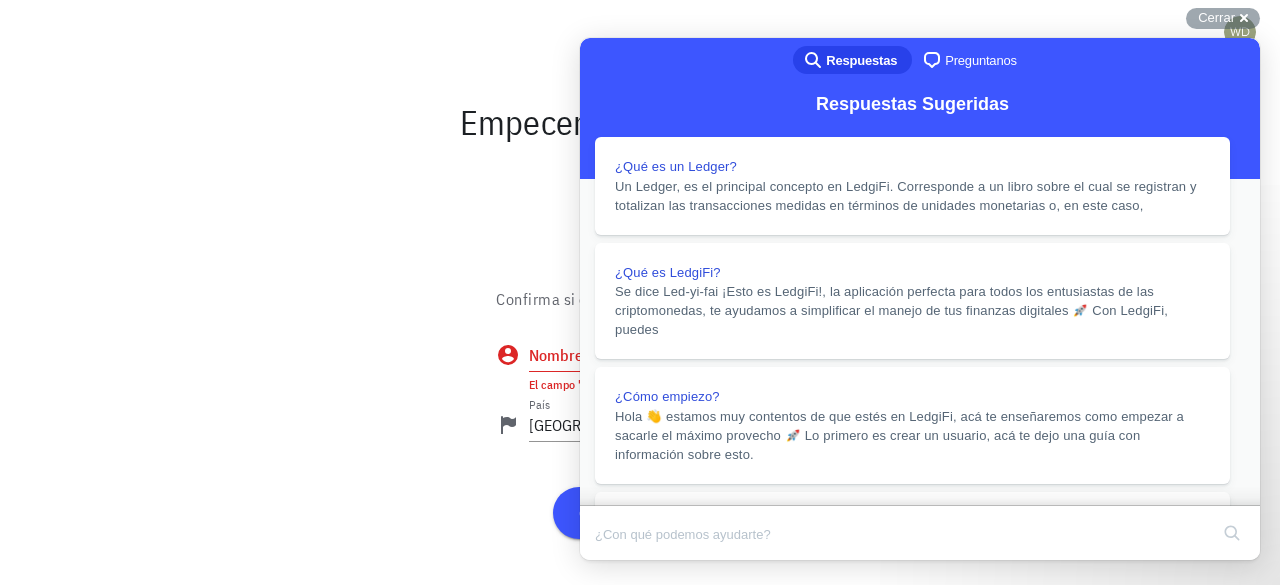click on "Close" at bounding box center (599, 574) 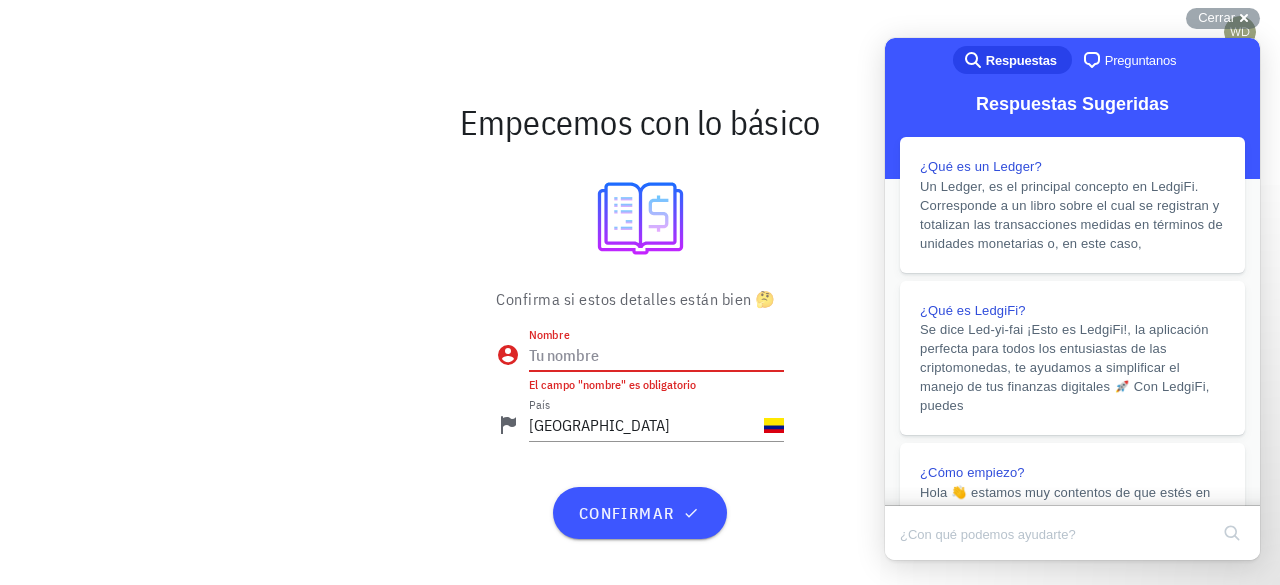 click on "Nombre" at bounding box center (656, 355) 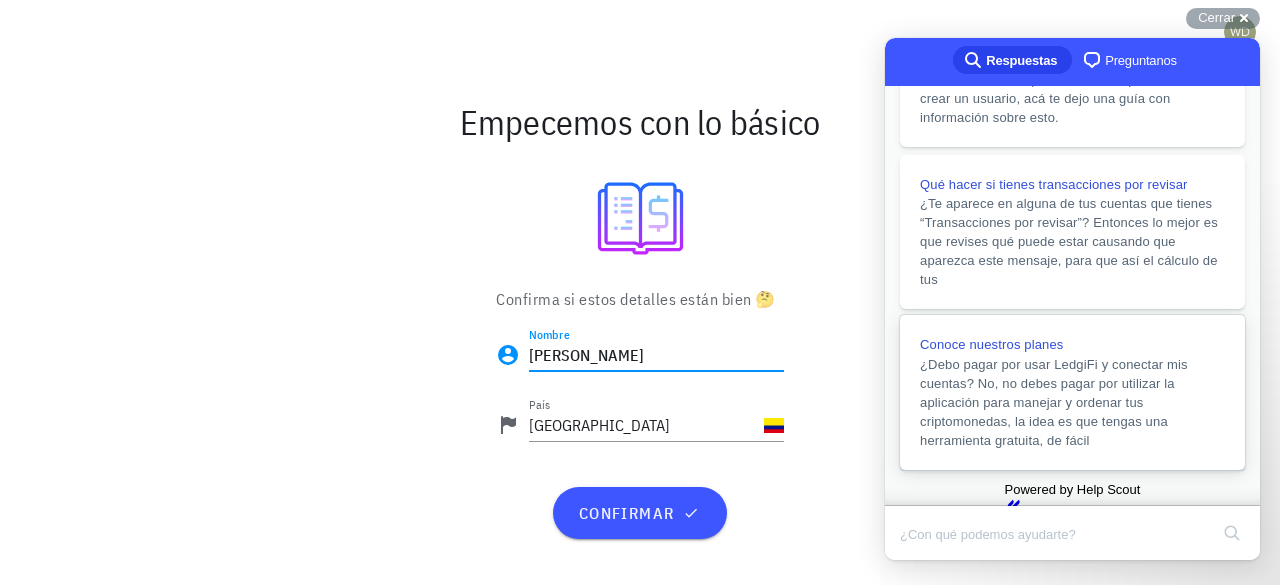 scroll, scrollTop: 551, scrollLeft: 0, axis: vertical 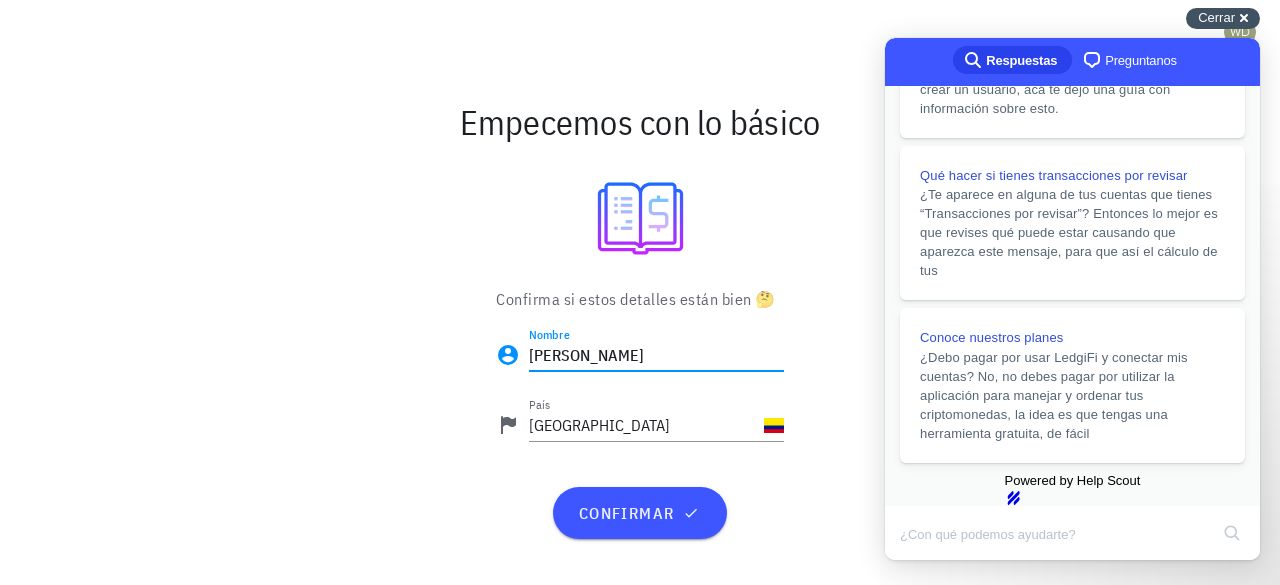 type on "[PERSON_NAME]" 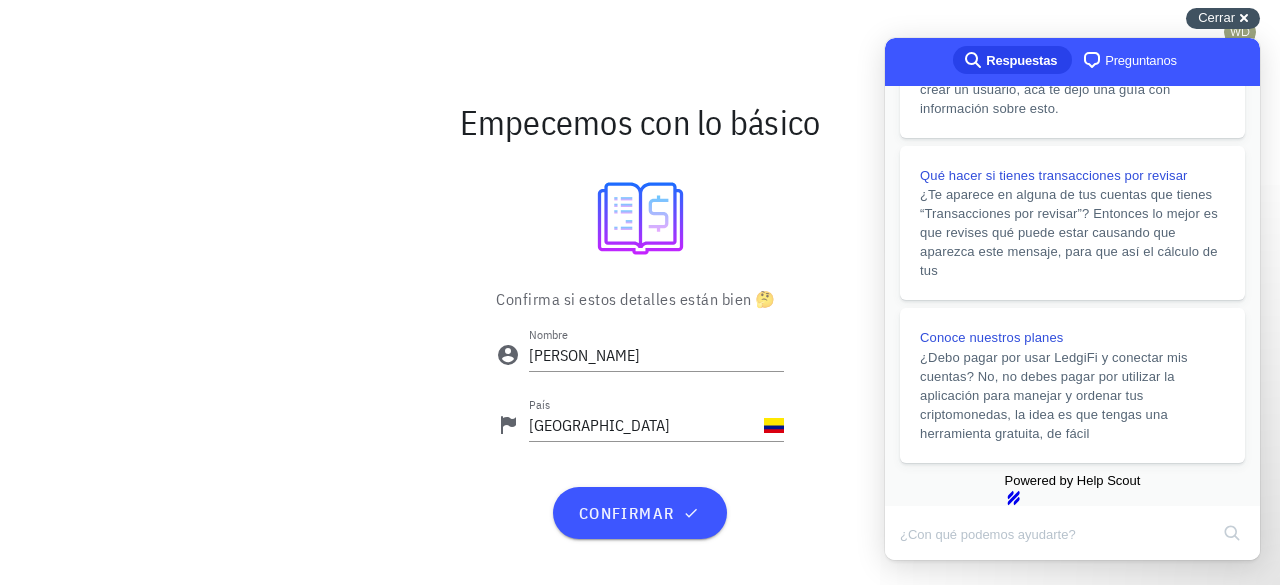click on "Cerrar cross-small" at bounding box center [1223, 18] 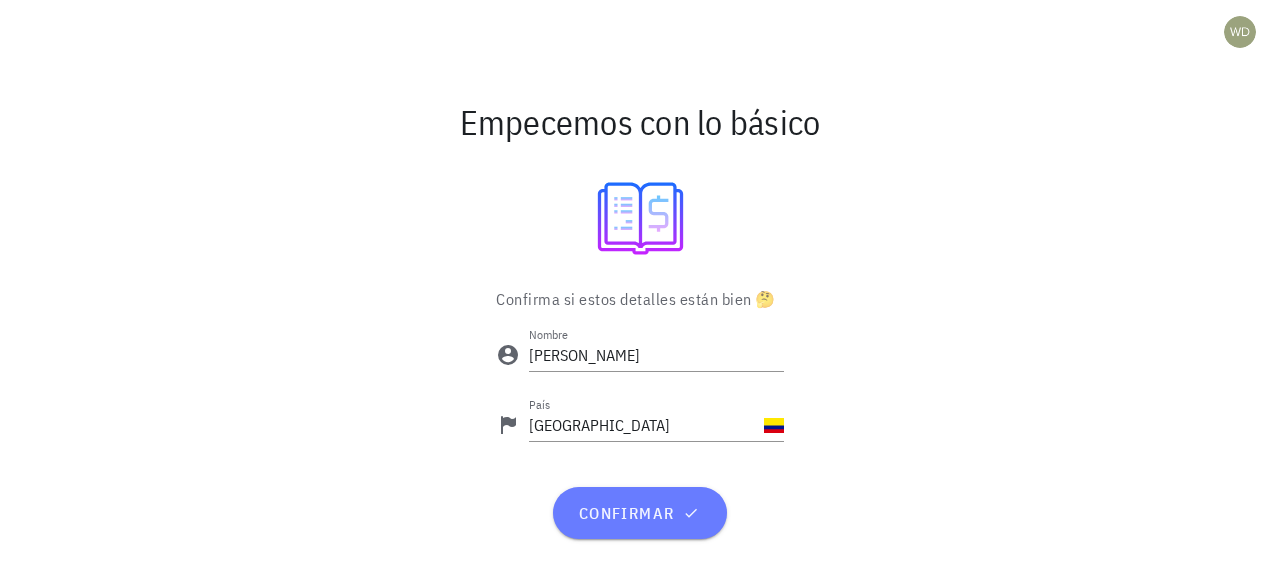 click on "confirmar" at bounding box center [639, 513] 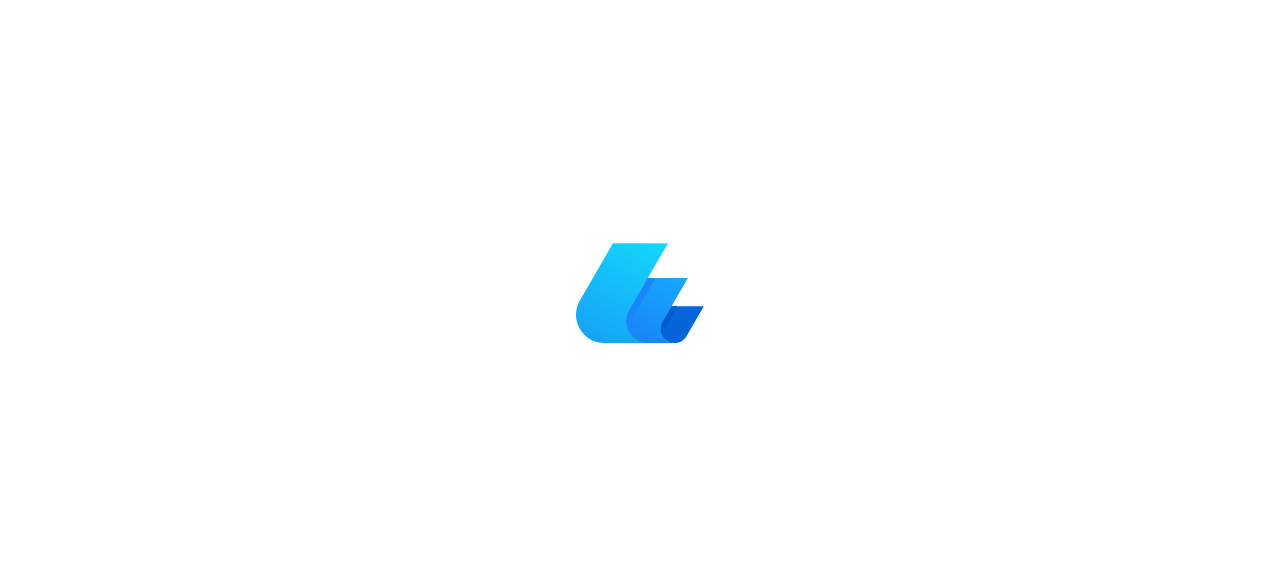 scroll, scrollTop: 0, scrollLeft: 0, axis: both 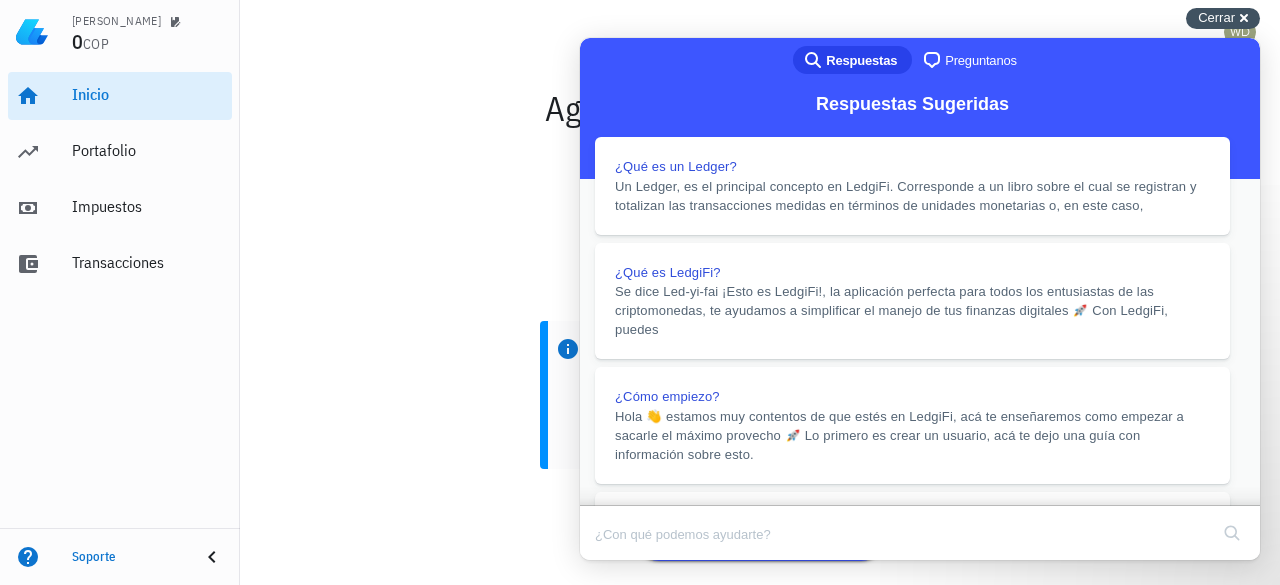 click on "Cerrar cross-small" at bounding box center (1223, 18) 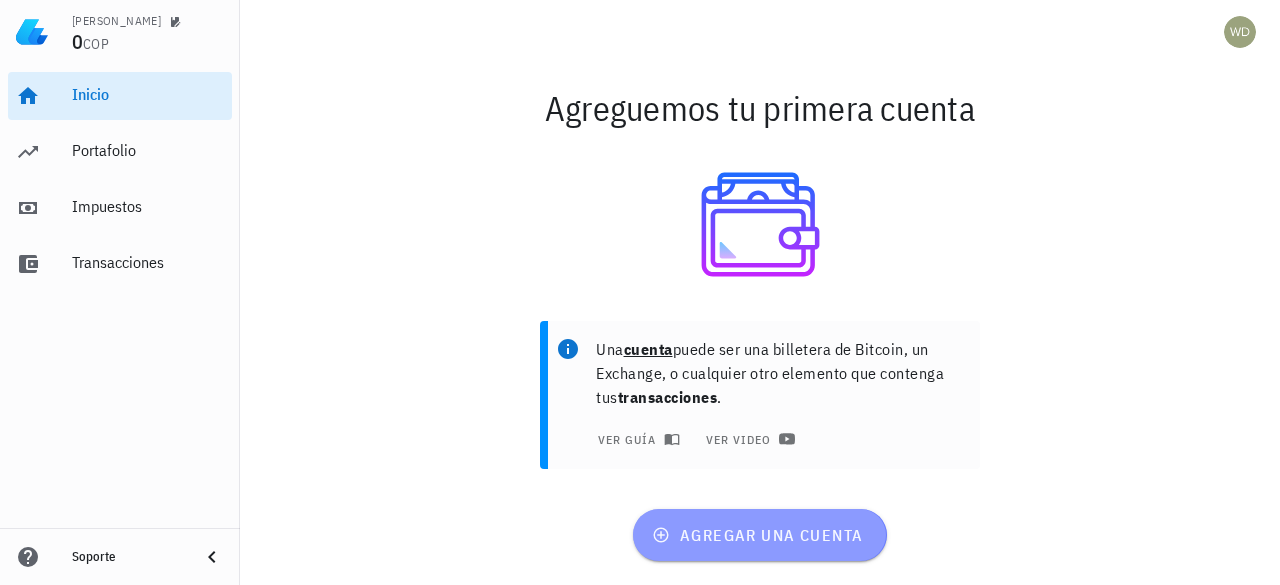 click on "agregar una cuenta" at bounding box center (759, 535) 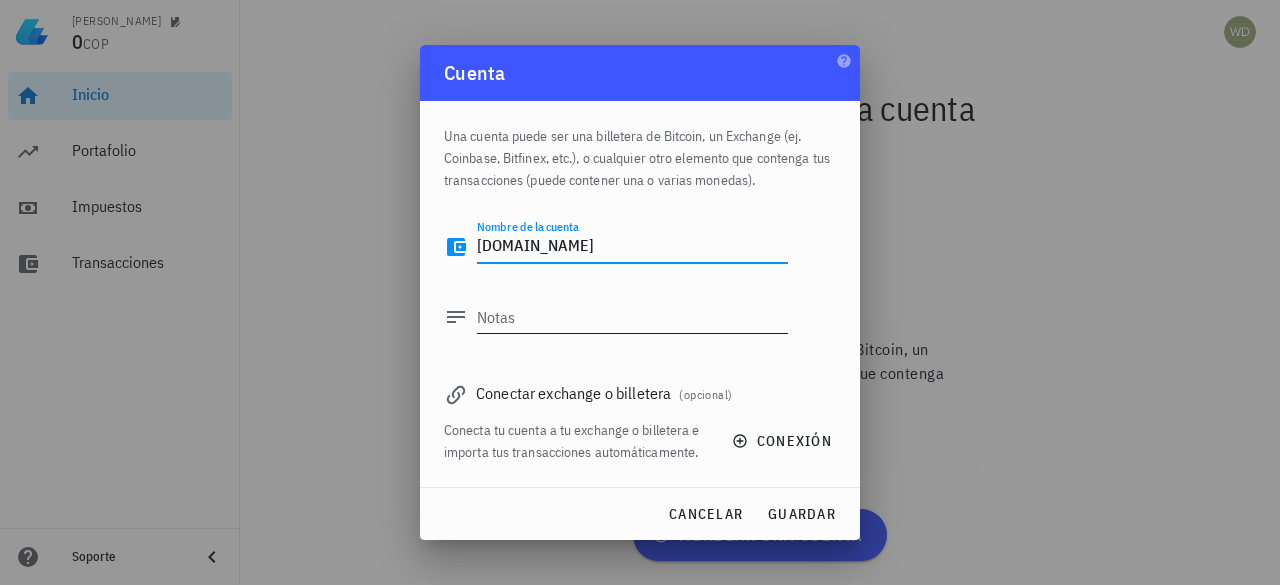type on "[DOMAIN_NAME]" 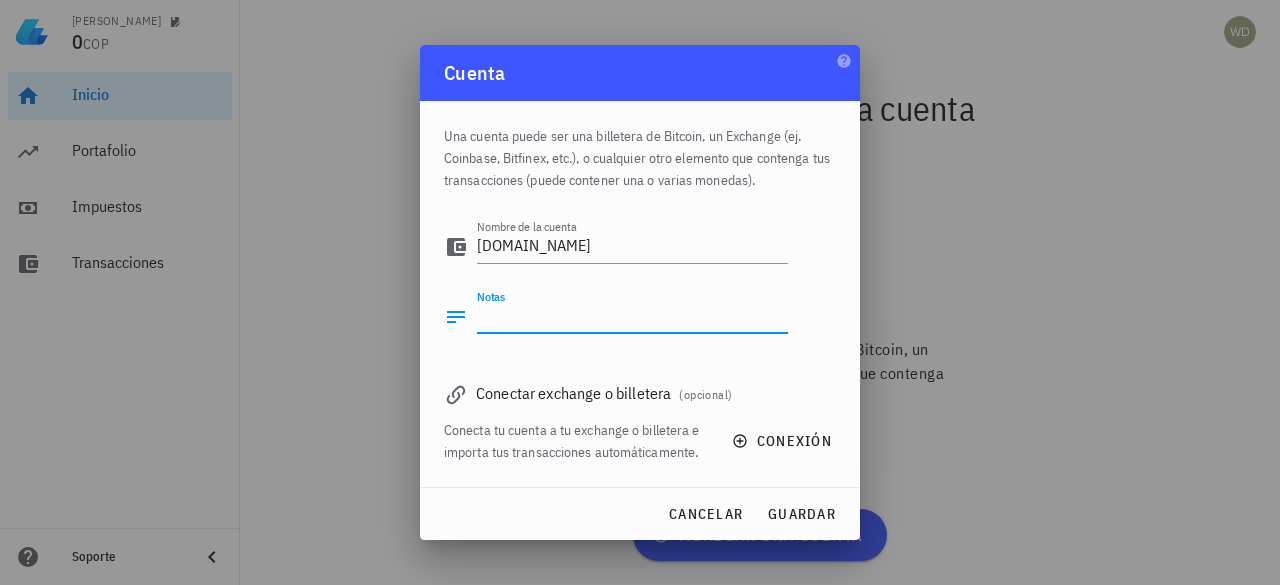 click on "Notas" at bounding box center (632, 317) 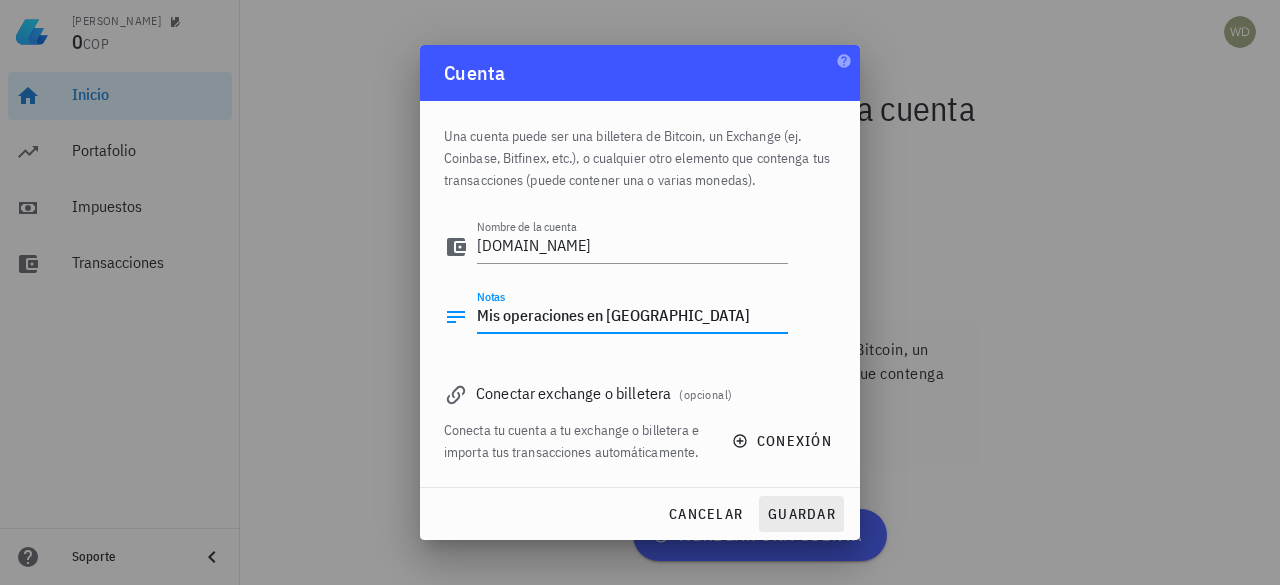type on "Mis operaciones en [GEOGRAPHIC_DATA]" 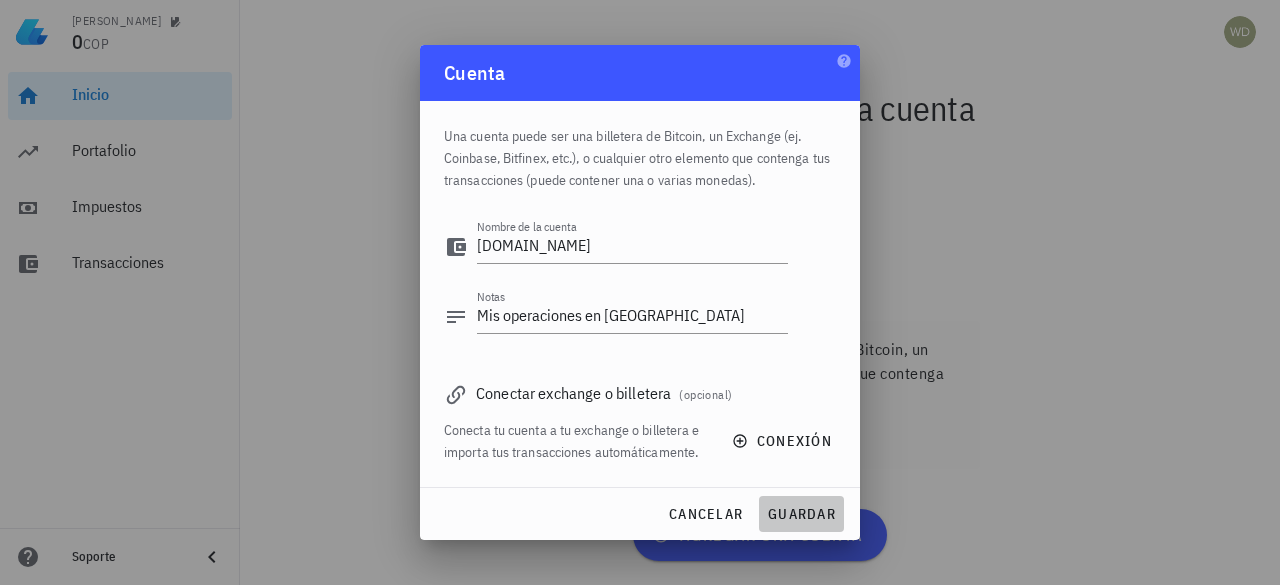 click on "guardar" at bounding box center [801, 514] 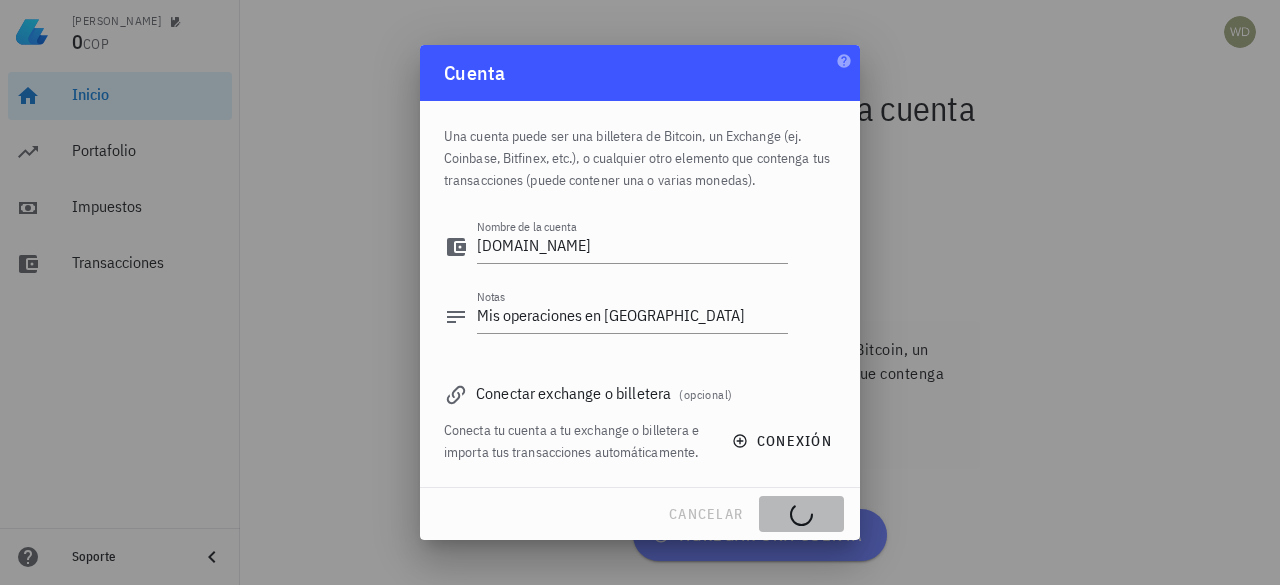 type 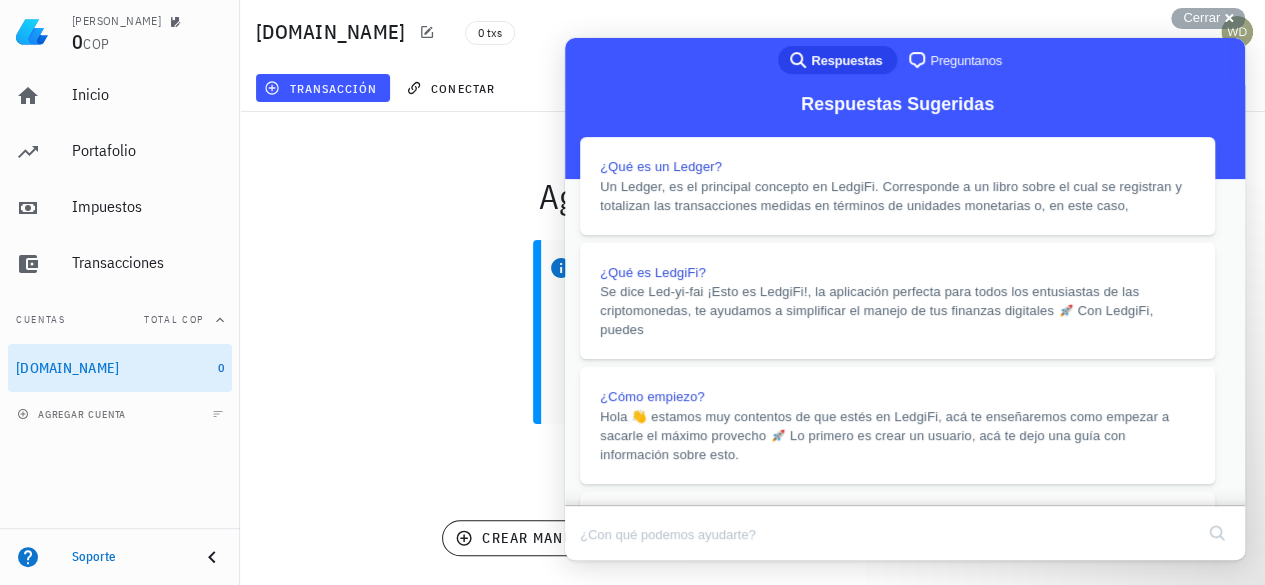 scroll, scrollTop: 186, scrollLeft: 0, axis: vertical 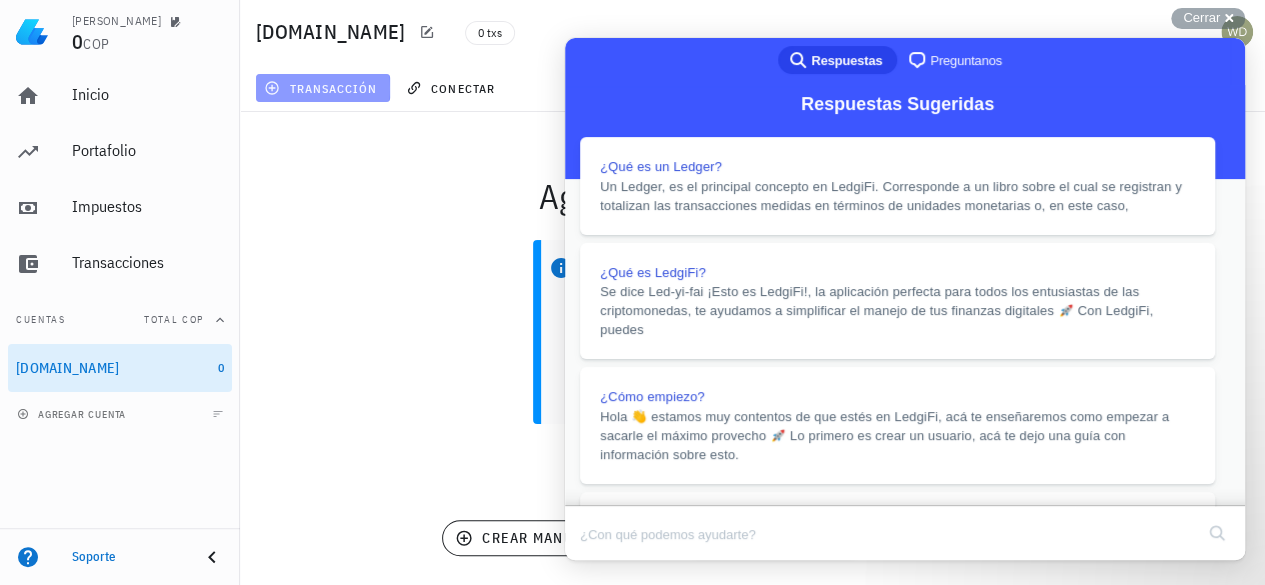 click on "transacción" at bounding box center (322, 88) 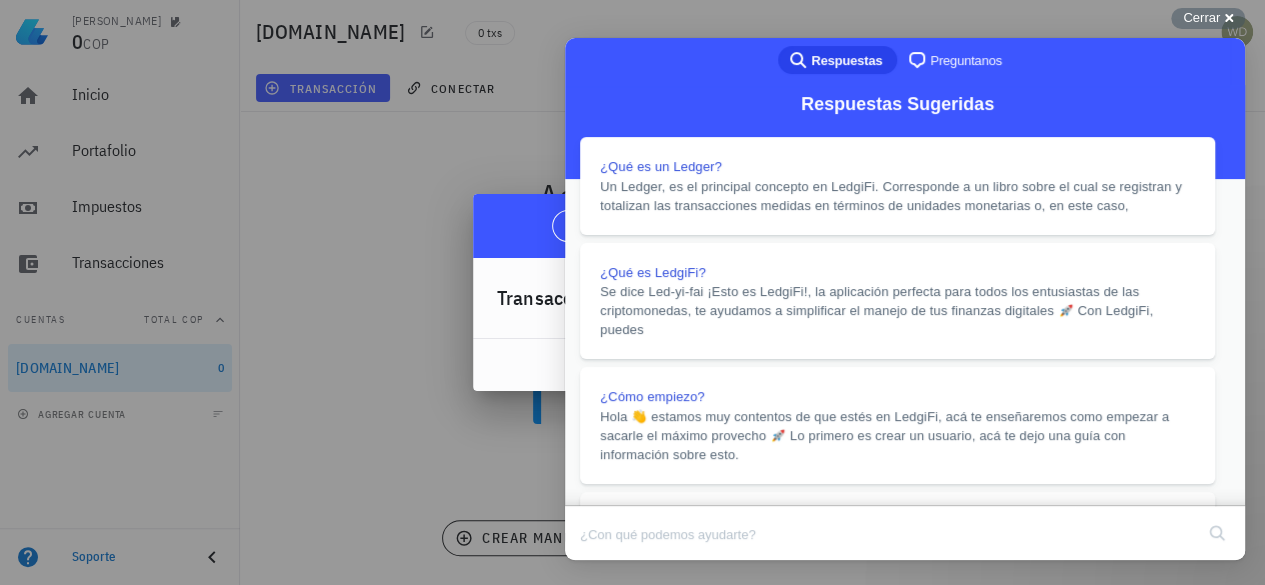 click on "Close" at bounding box center [584, 574] 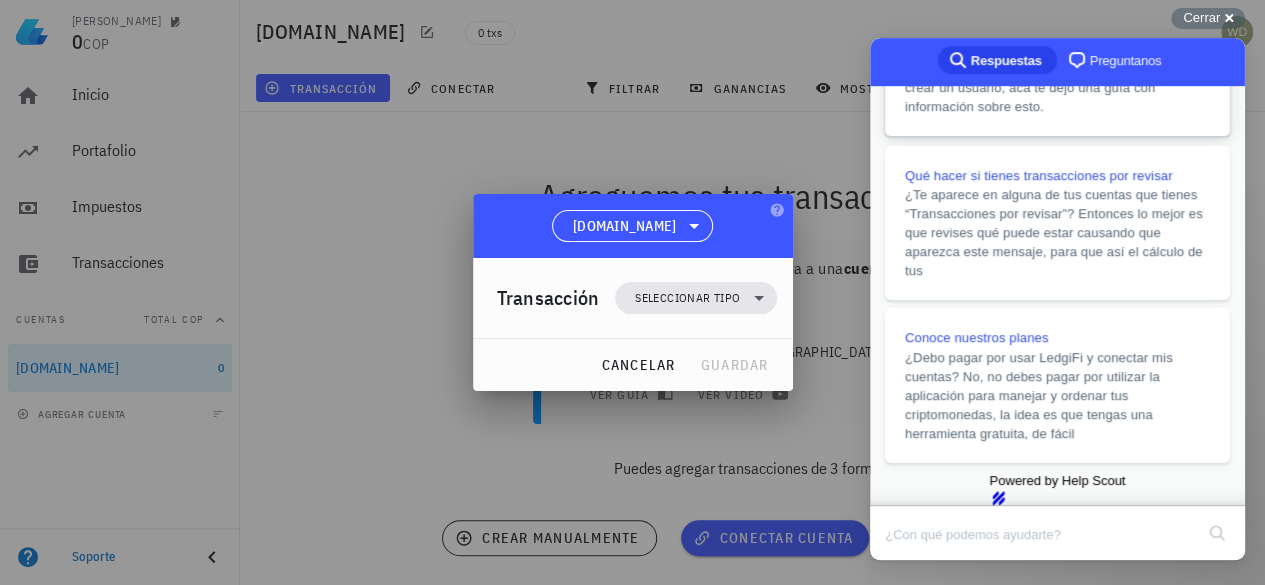 scroll, scrollTop: 551, scrollLeft: 0, axis: vertical 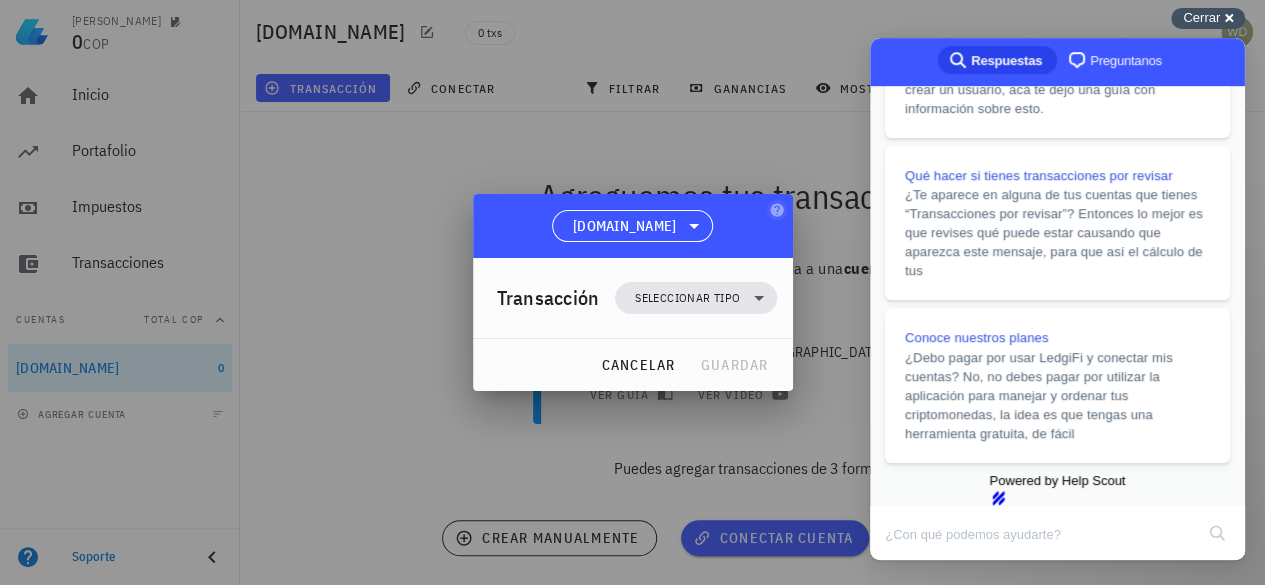 click on "Cerrar cross-small" at bounding box center (1208, 18) 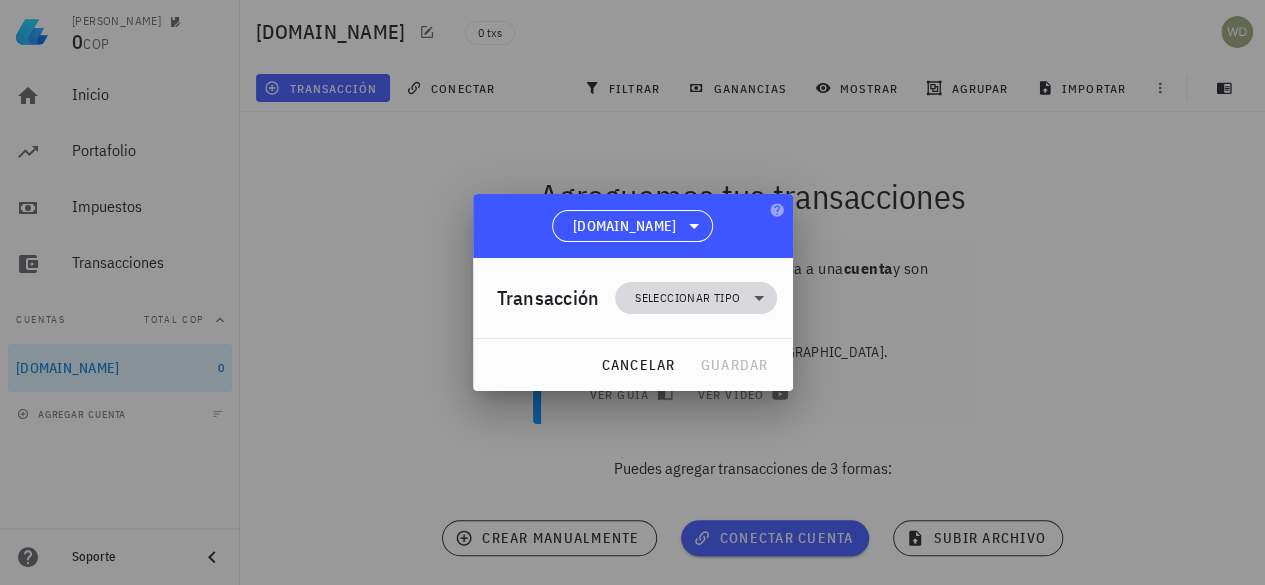 click 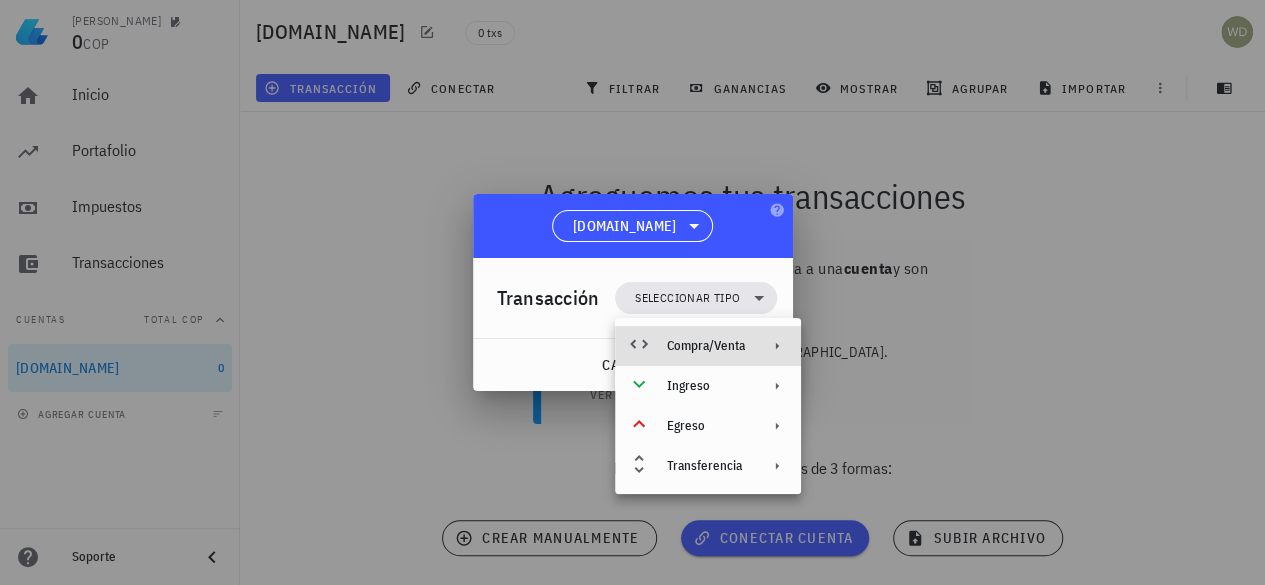 click on "Compra/Venta" at bounding box center (706, 346) 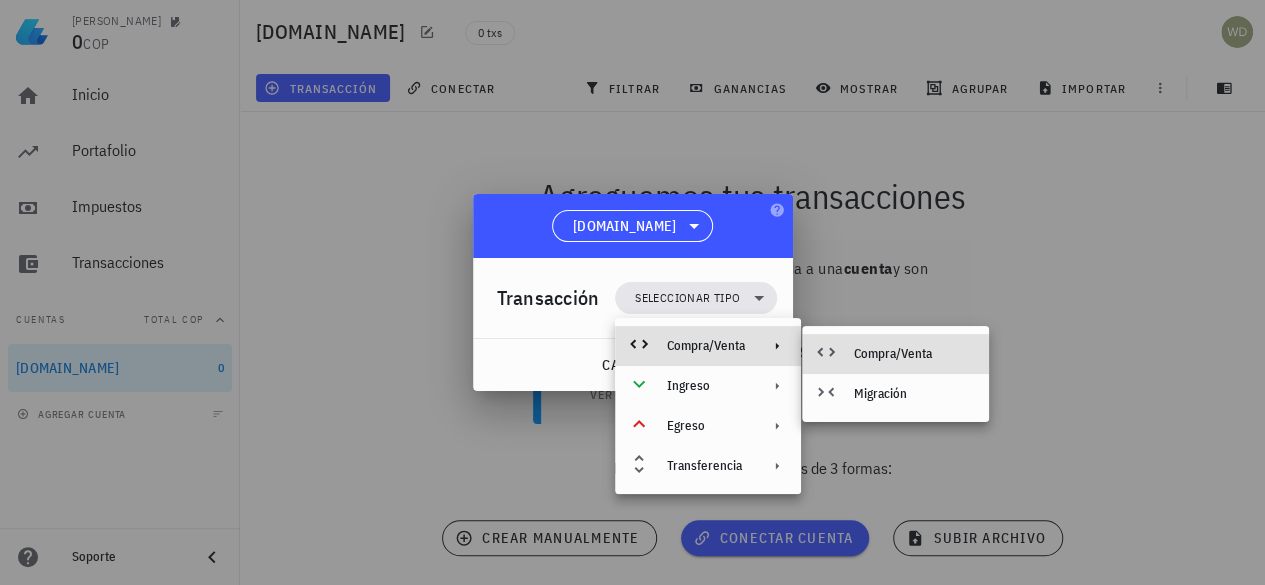 click on "Compra/Venta" at bounding box center [913, 354] 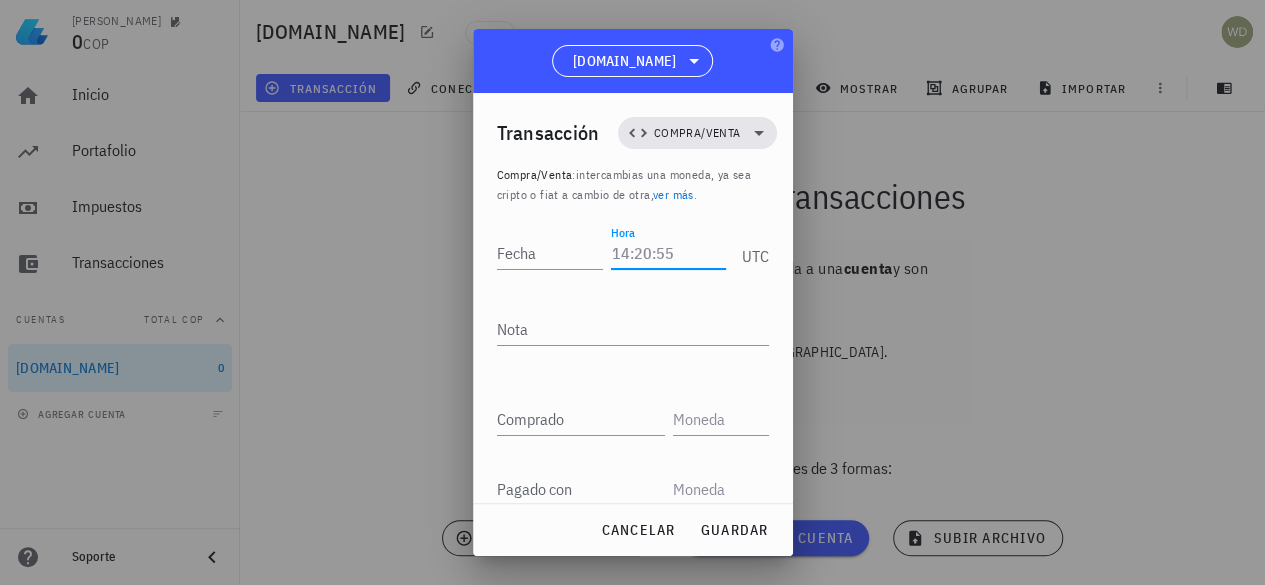 click on "Hora" at bounding box center (668, 253) 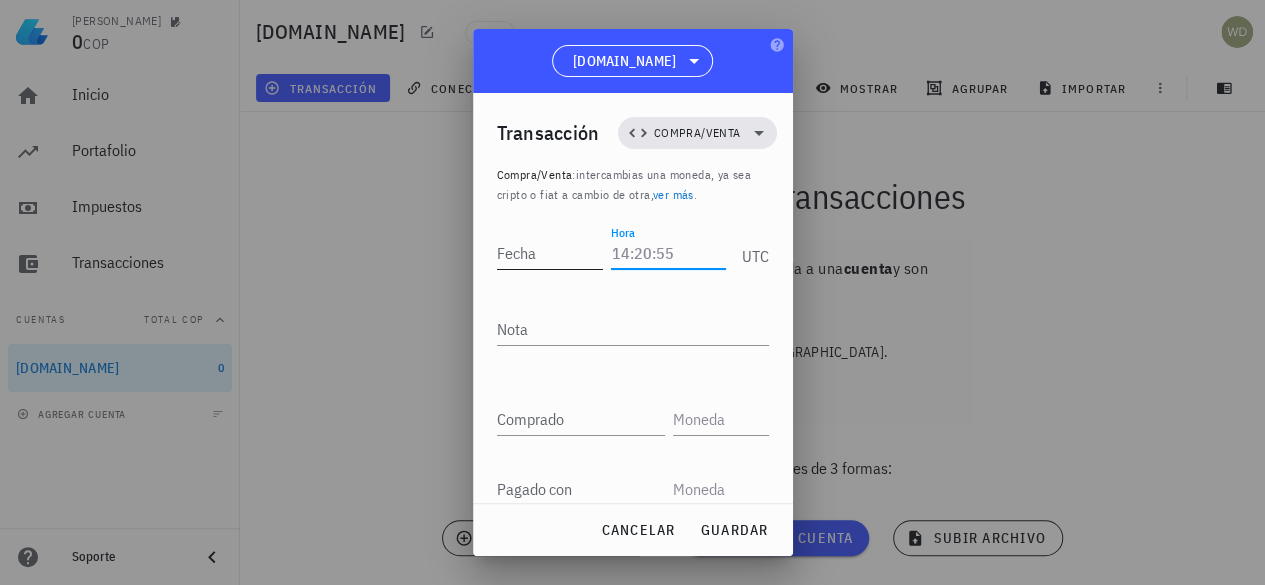 click on "Fecha" at bounding box center [550, 253] 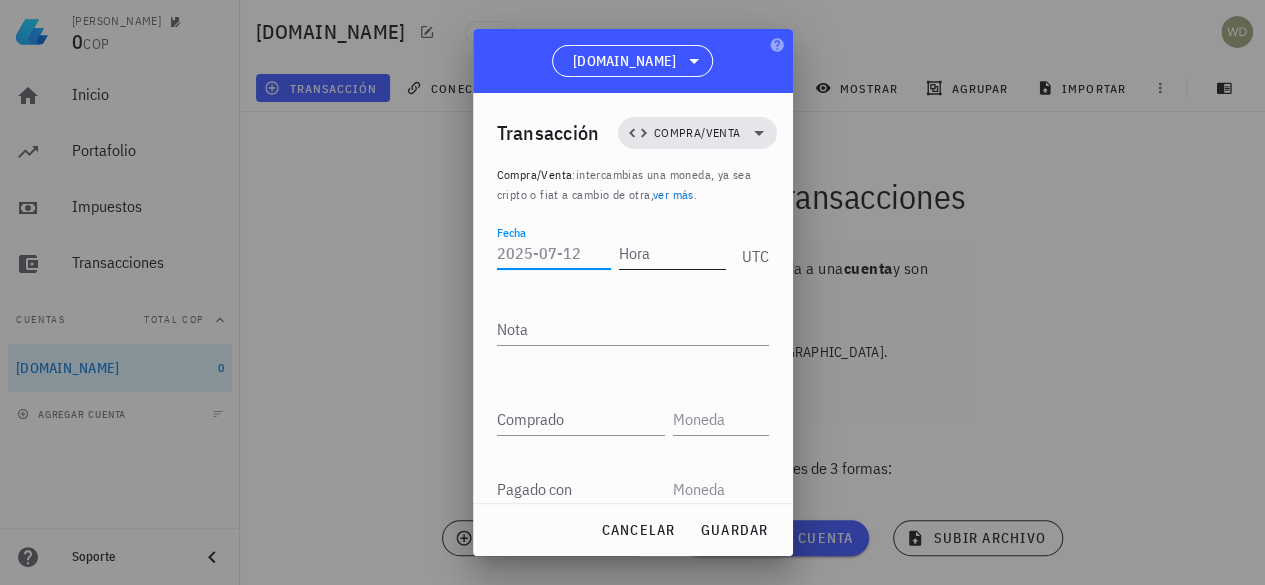 click on "Hora" at bounding box center [672, 253] 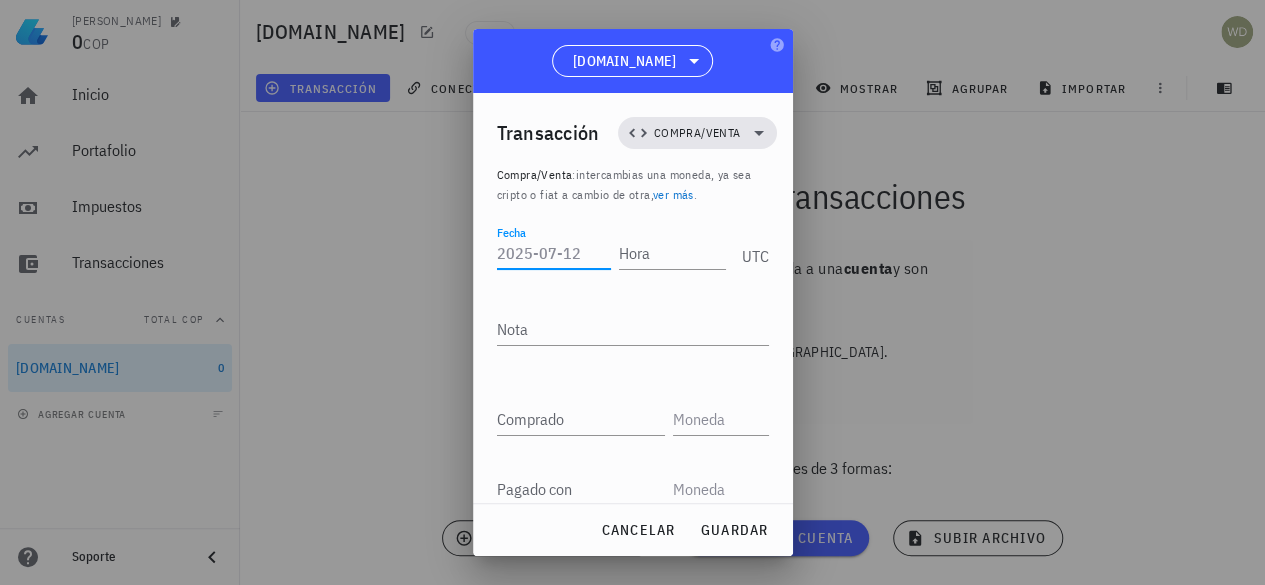 click on "Fecha" at bounding box center (554, 253) 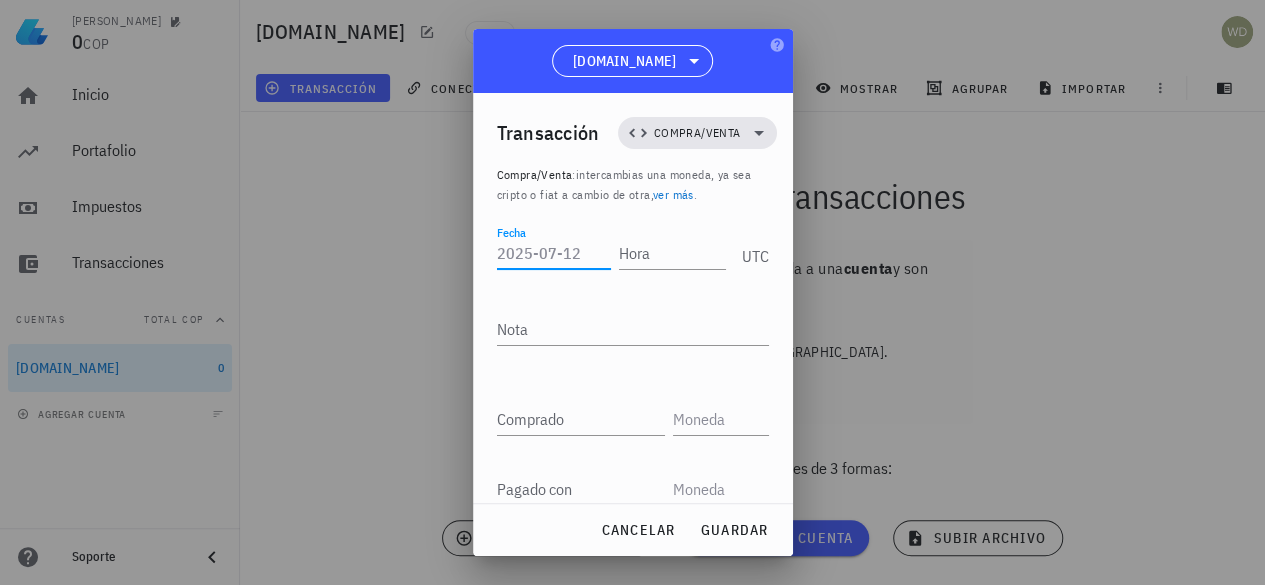 click on "ver más" at bounding box center [673, 194] 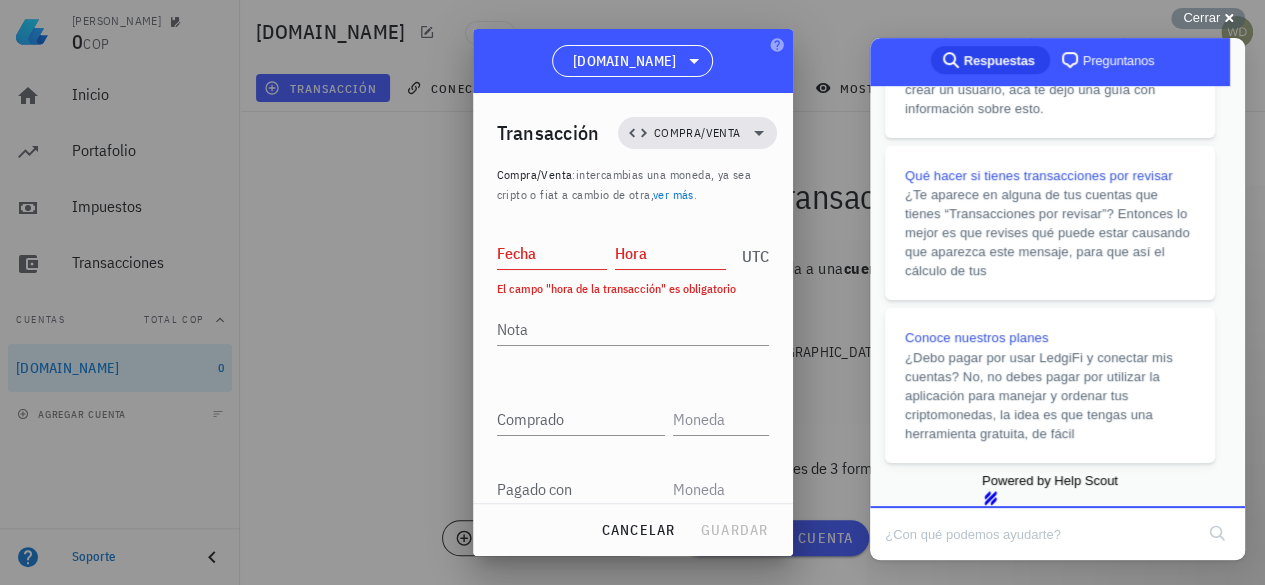 scroll, scrollTop: 285, scrollLeft: 0, axis: vertical 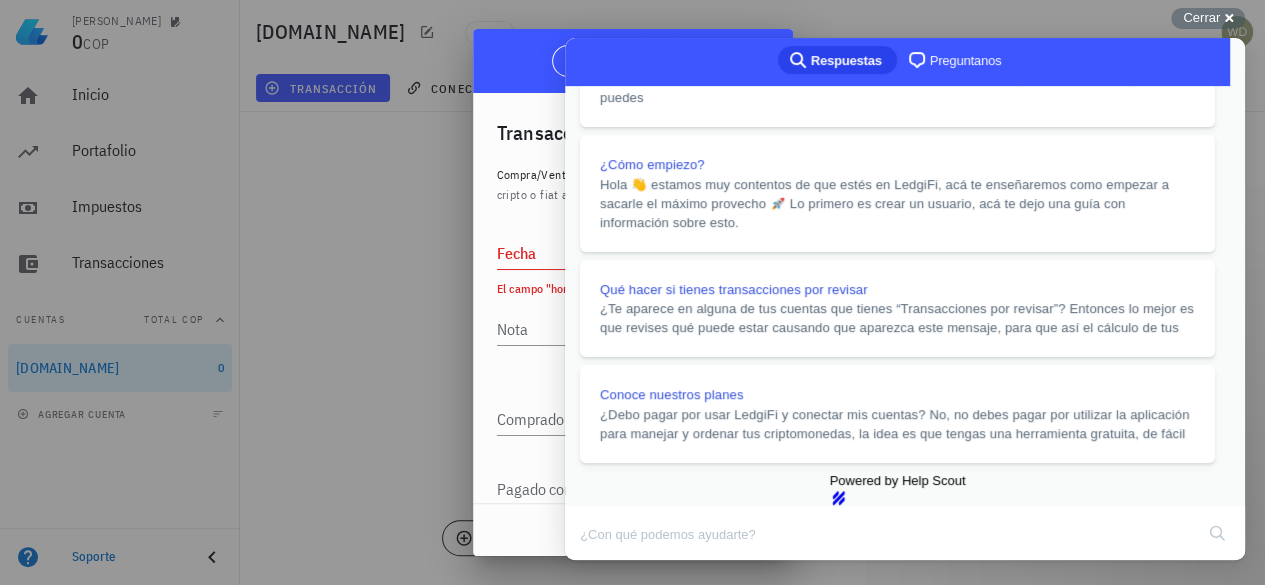 click on "Close" at bounding box center [584, 574] 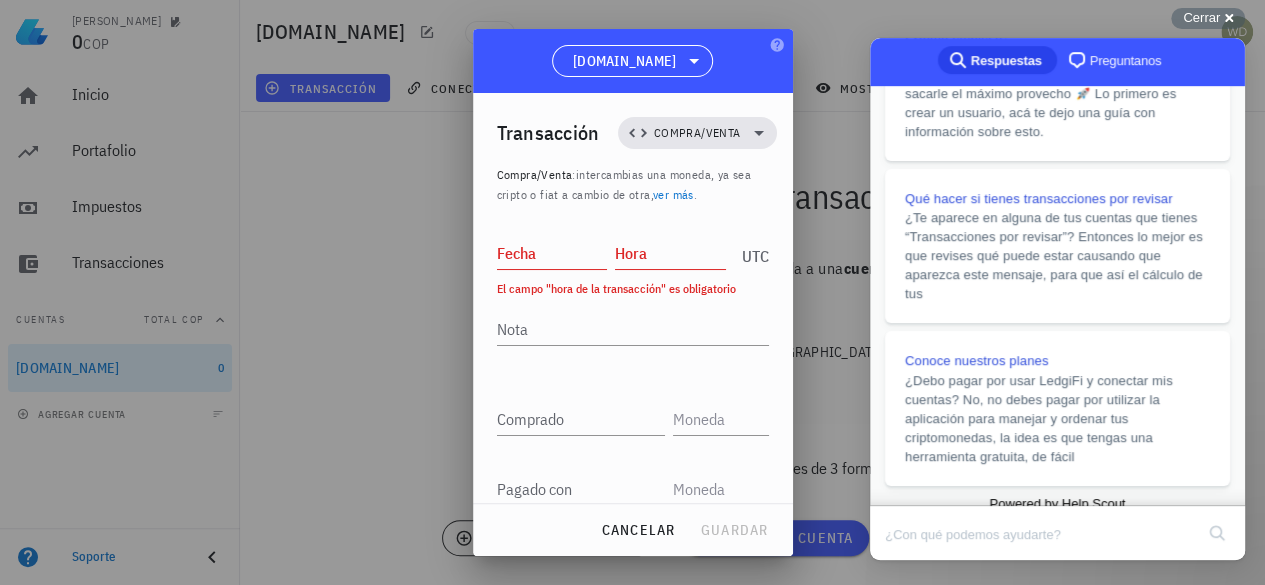 scroll, scrollTop: 456, scrollLeft: 0, axis: vertical 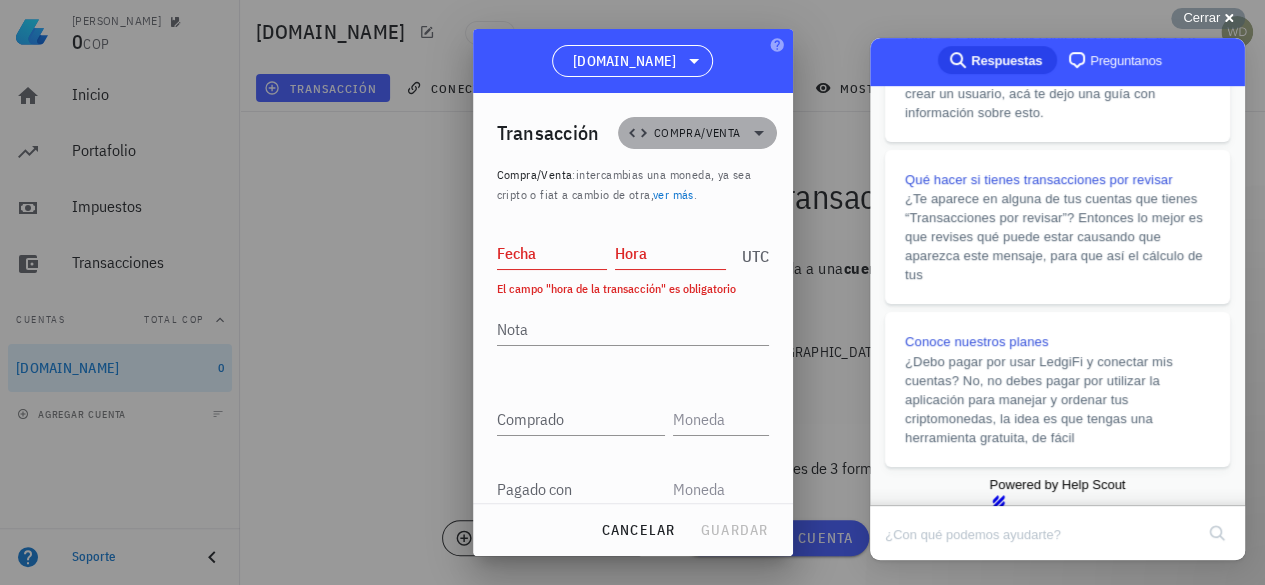 click 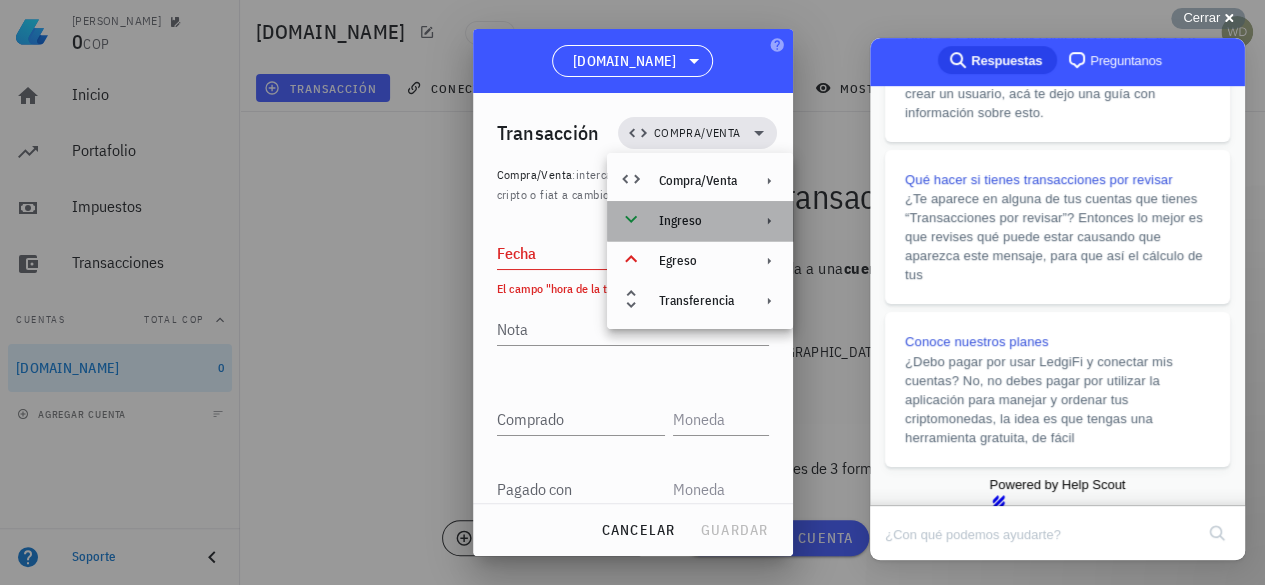 click on "Ingreso" at bounding box center [698, 221] 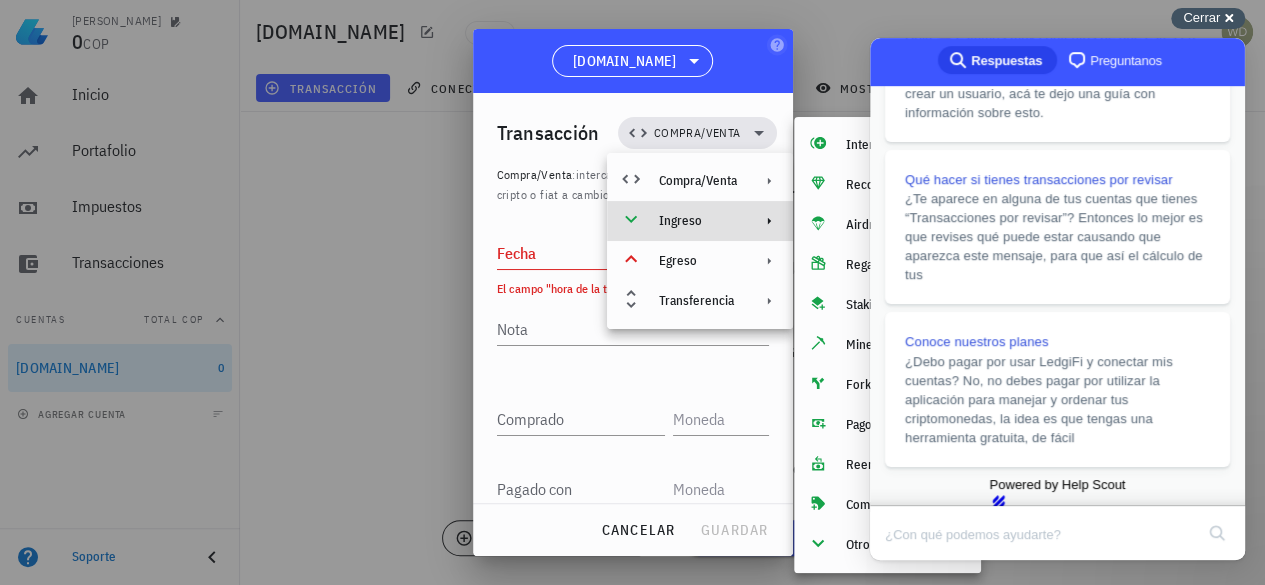 click on "Cerrar cross-small" at bounding box center (1208, 18) 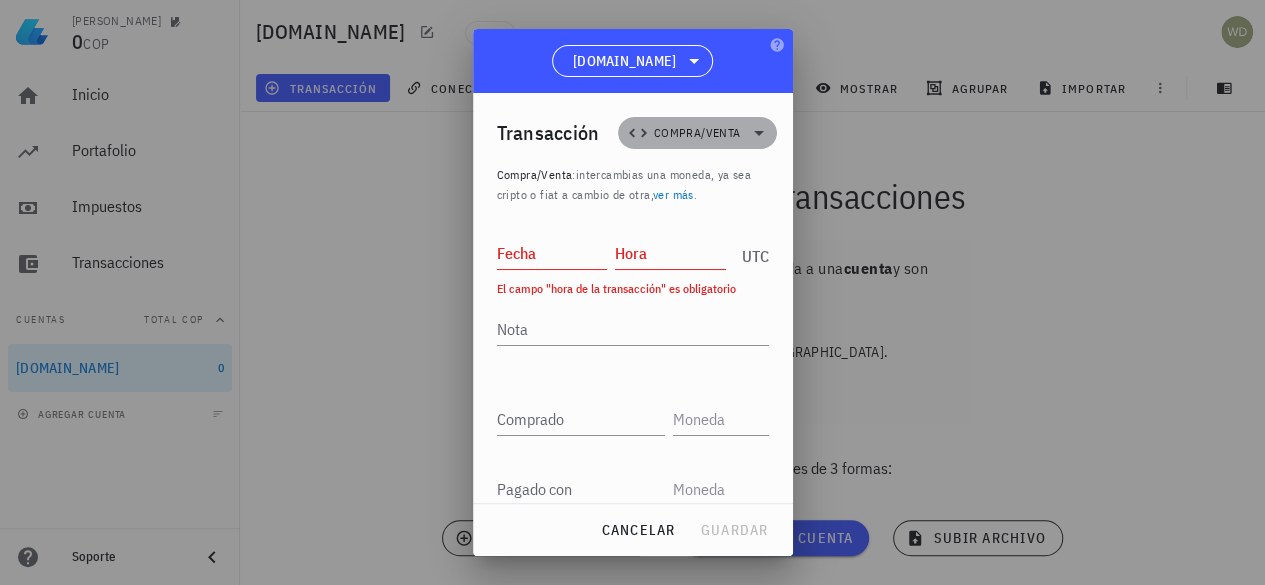 click 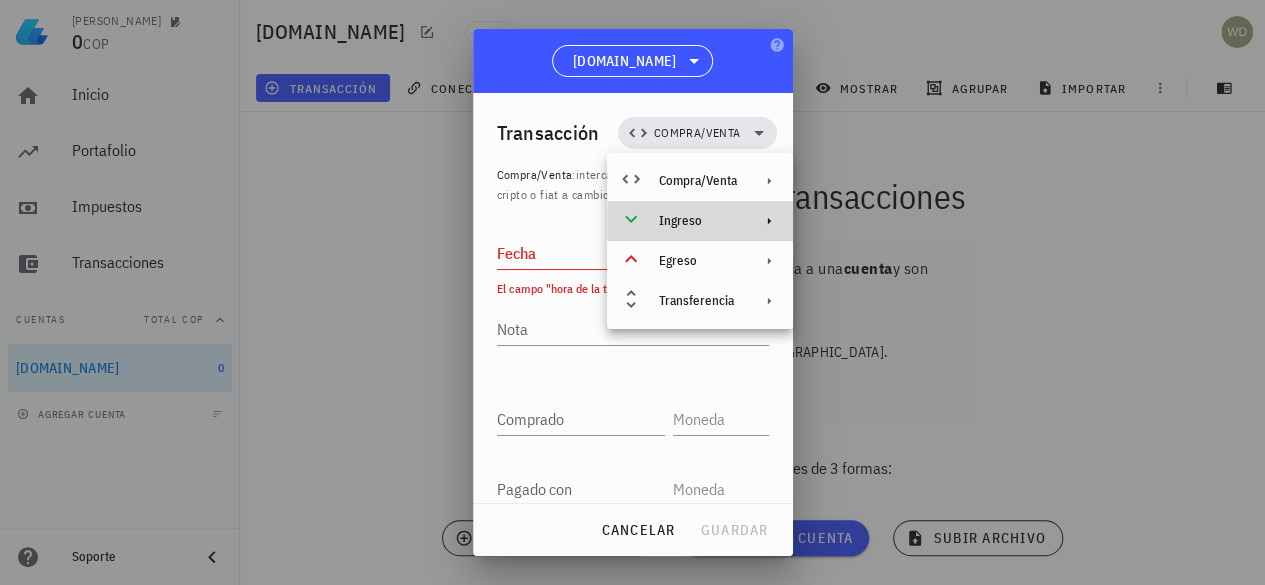 click on "Ingreso" at bounding box center (698, 221) 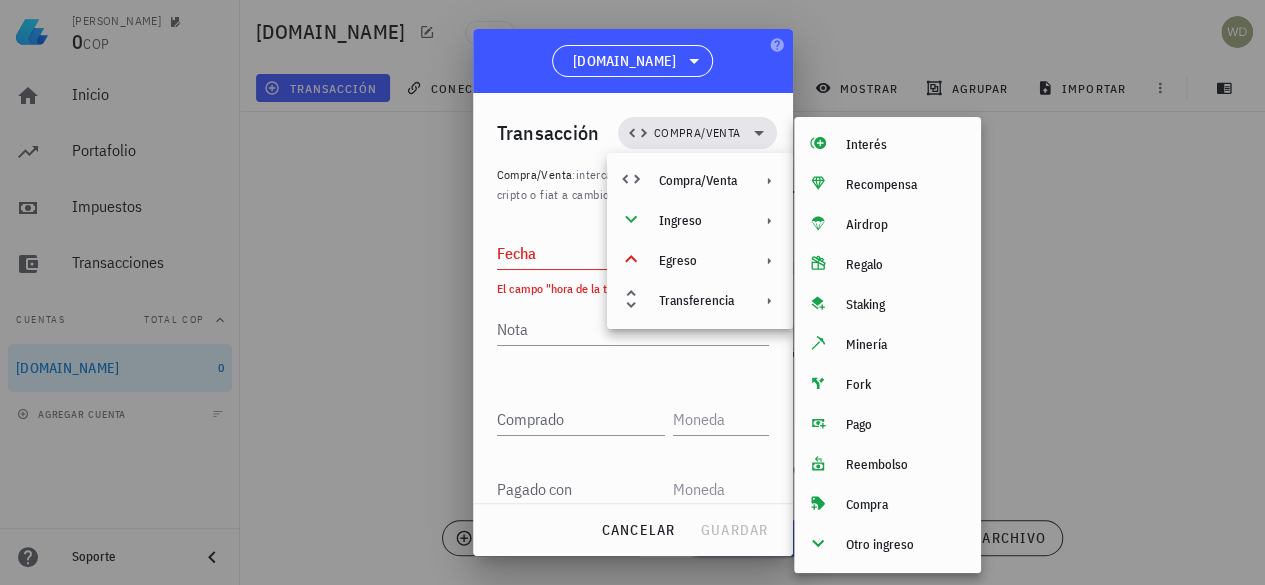 click at bounding box center (632, 292) 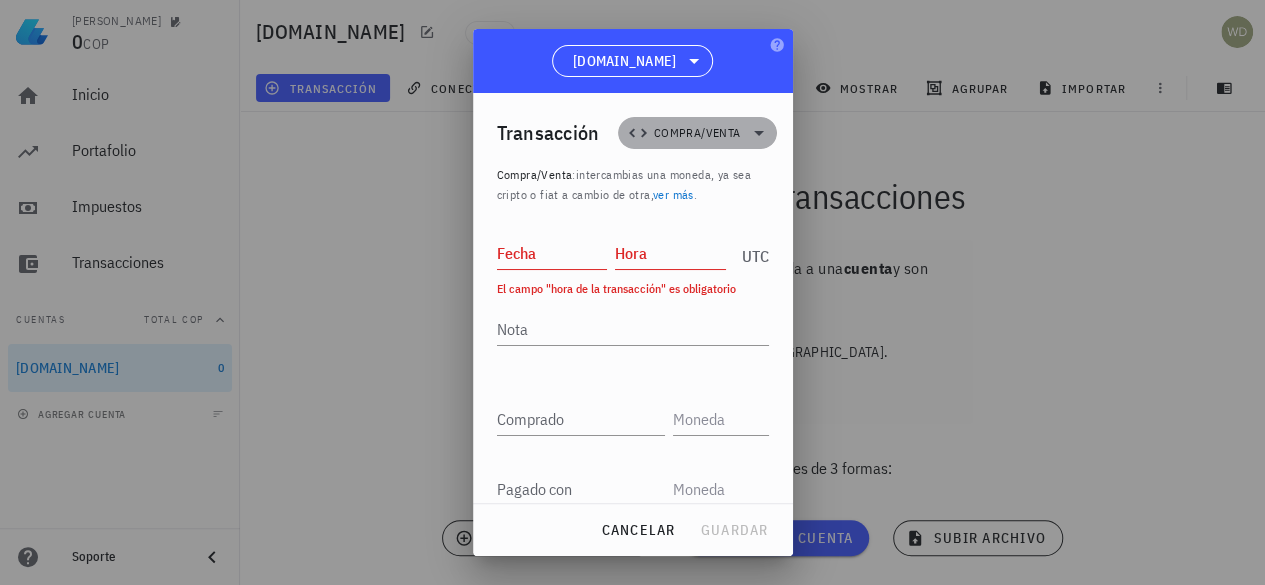 click 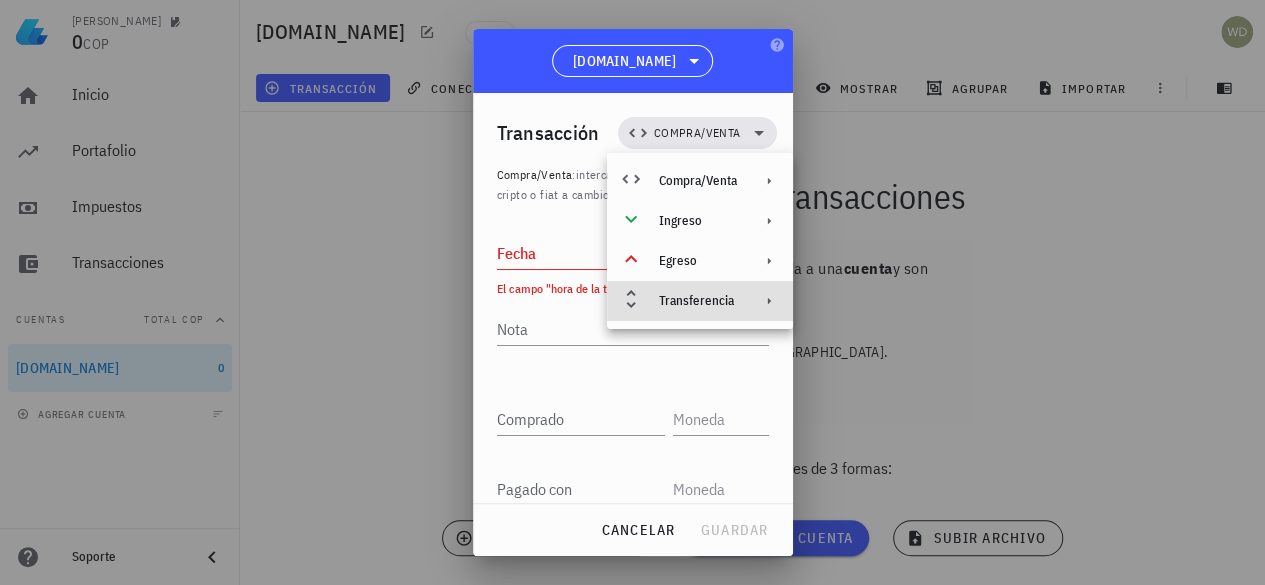 click on "Transferencia" at bounding box center [698, 301] 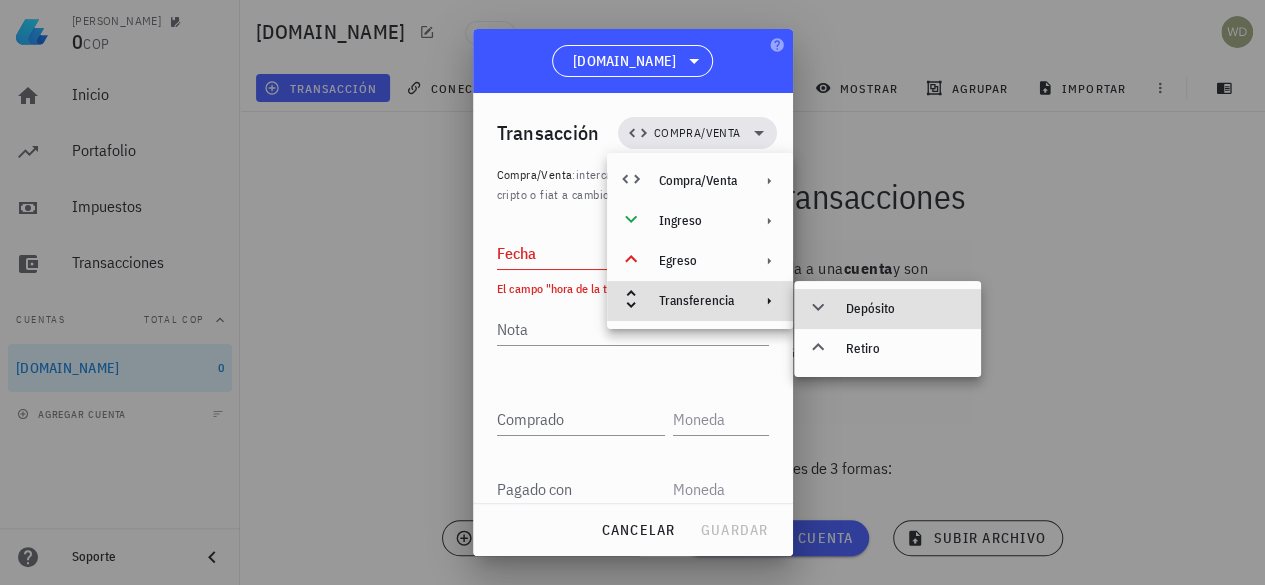 click on "Depósito" at bounding box center (905, 309) 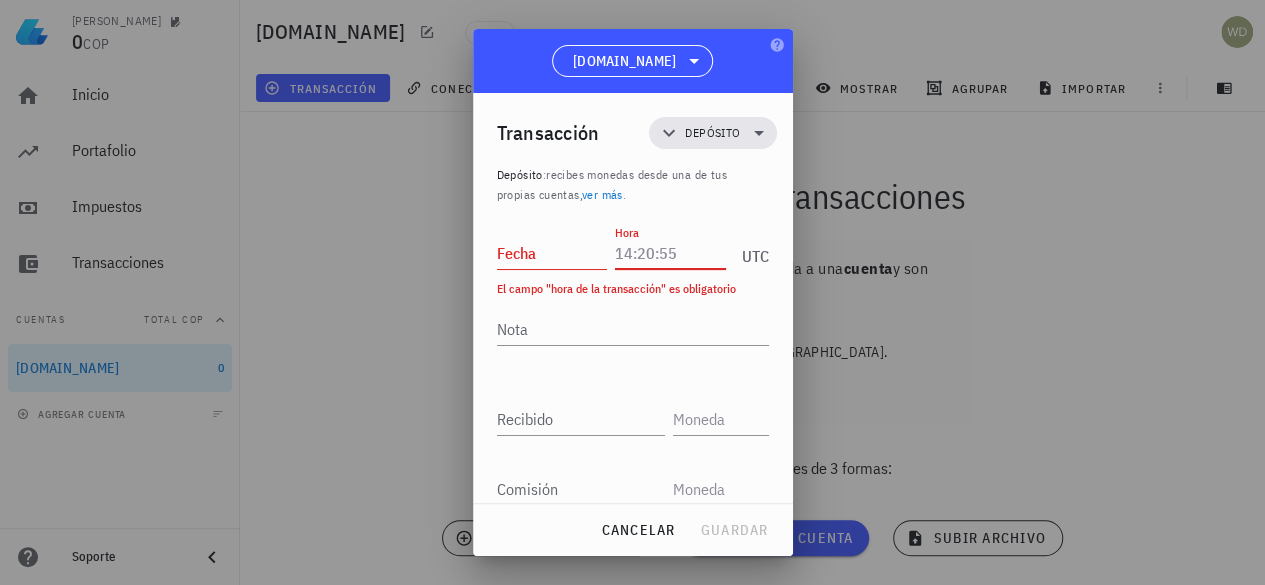 click on "Hora" at bounding box center [670, 253] 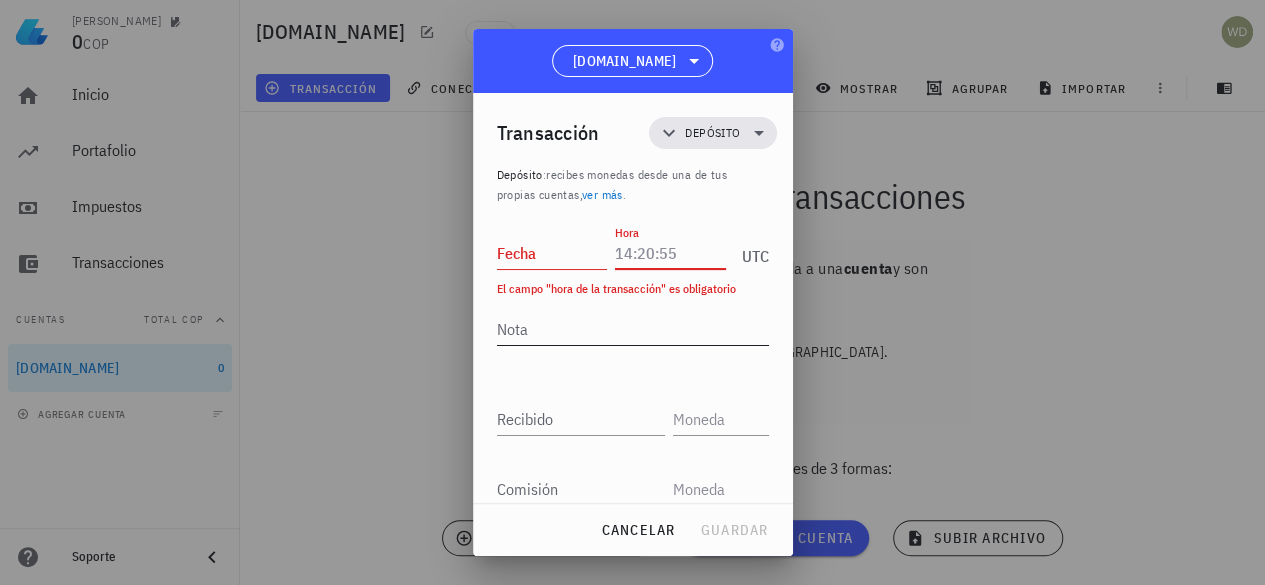 click on "Nota" at bounding box center (633, 329) 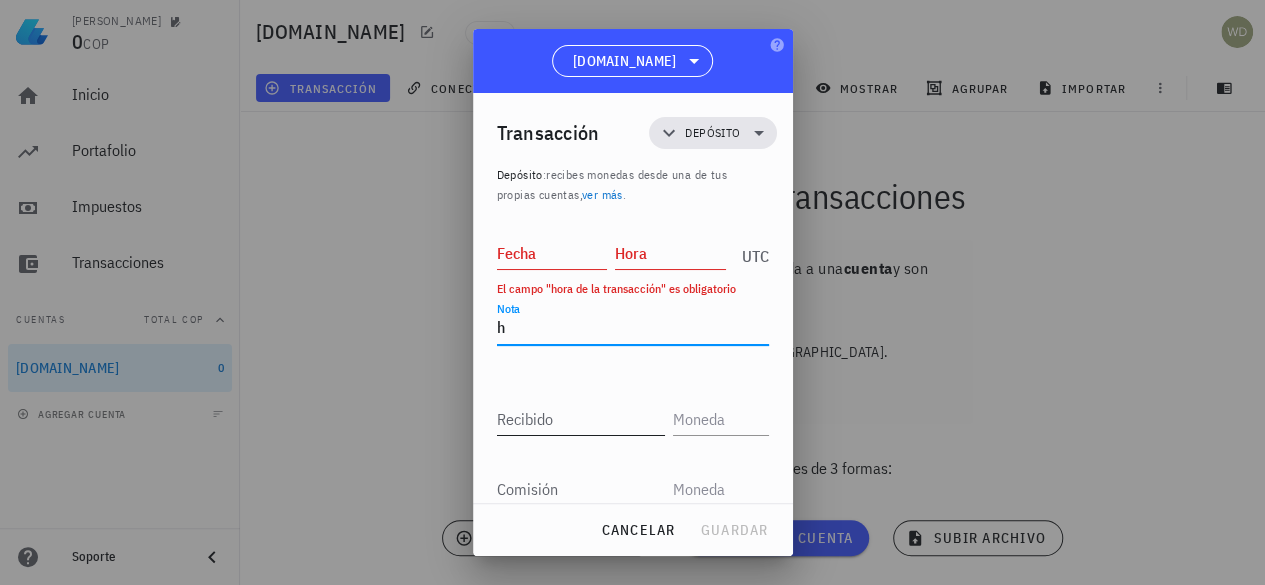 type on "h" 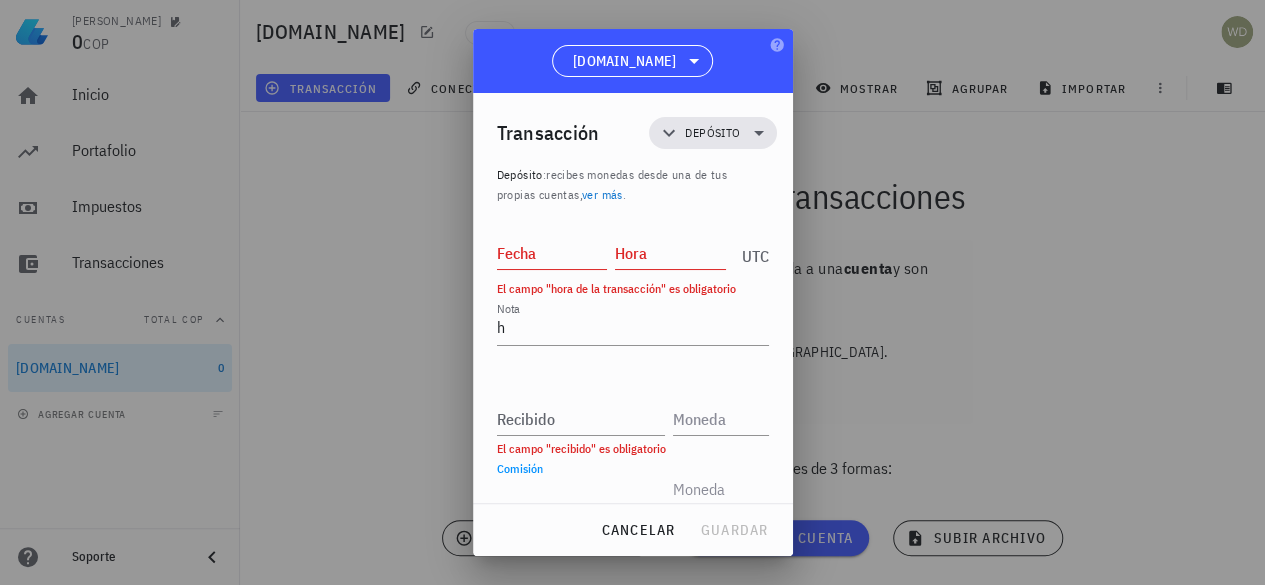 drag, startPoint x: 640, startPoint y: 492, endPoint x: 684, endPoint y: 452, distance: 59.464275 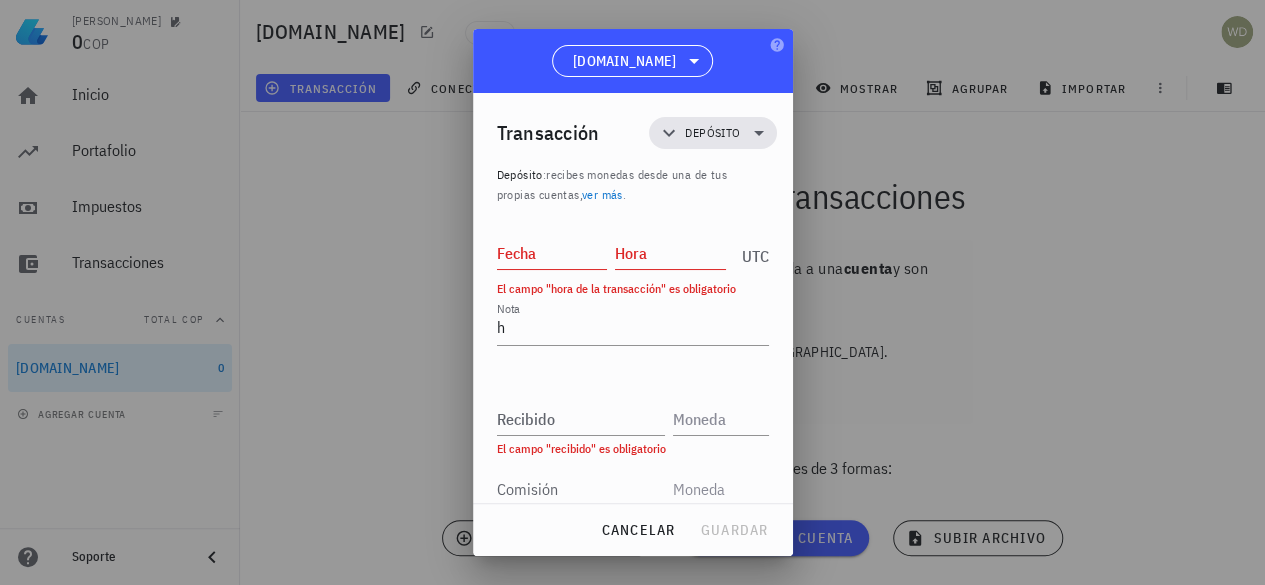 click at bounding box center [632, 292] 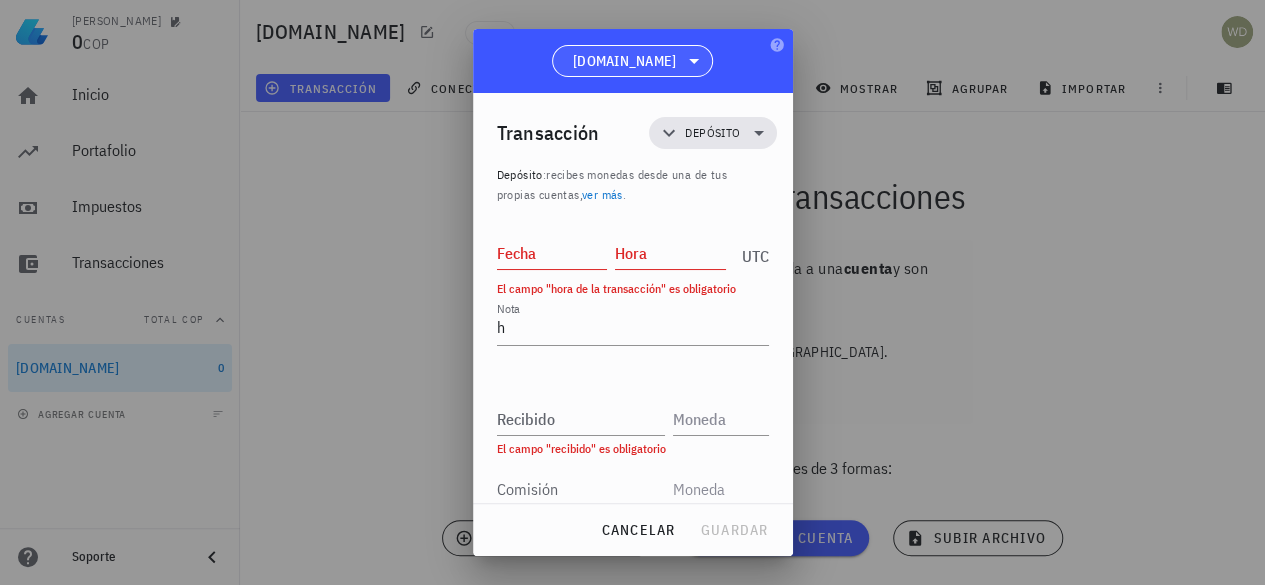 click 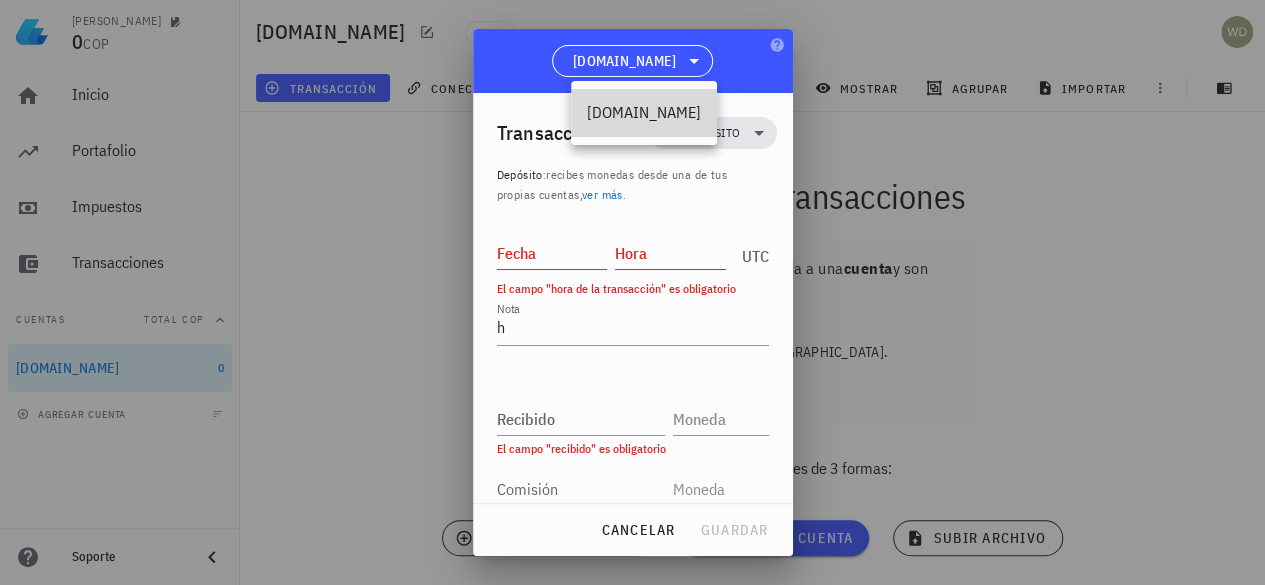 click on "[DOMAIN_NAME]" at bounding box center (644, 112) 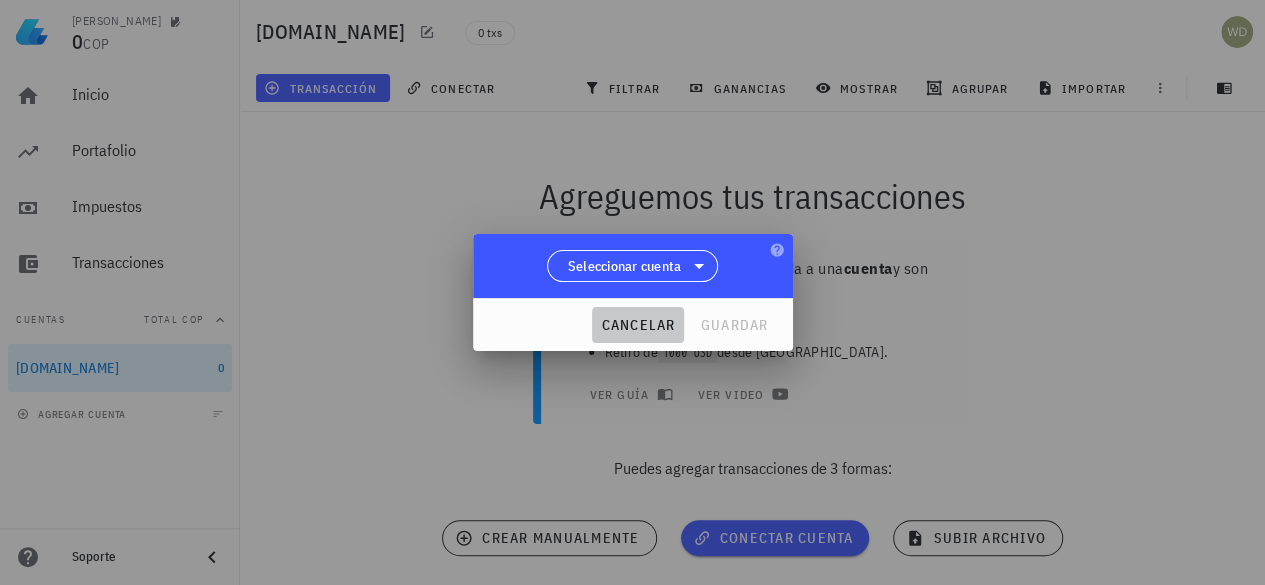 click on "cancelar" at bounding box center (637, 325) 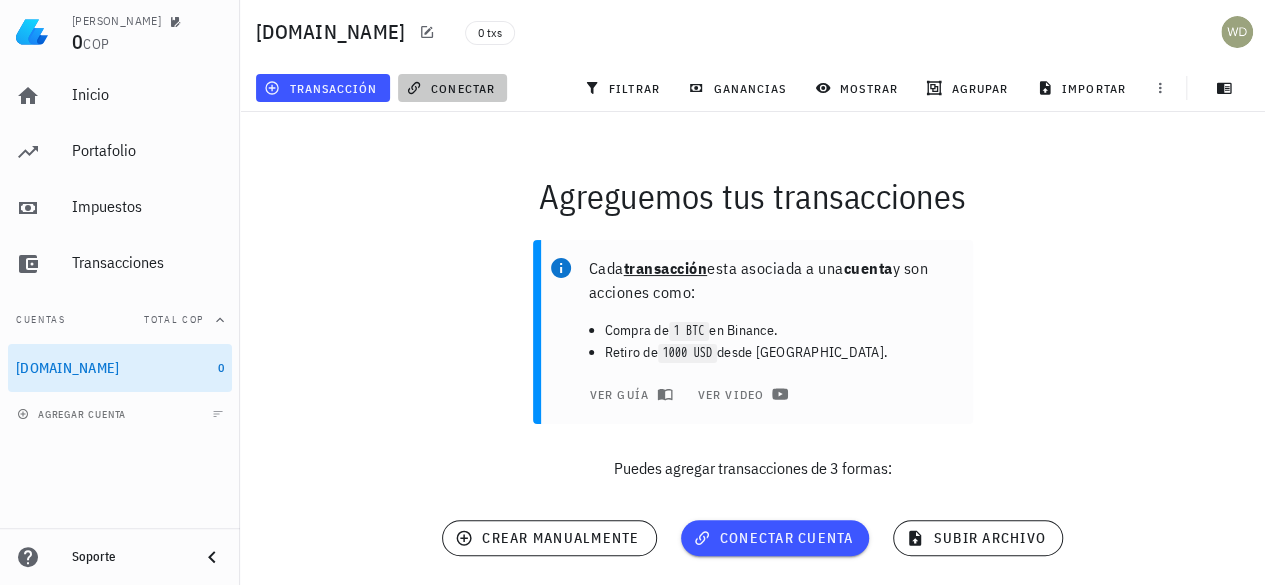 click on "conectar" at bounding box center (452, 88) 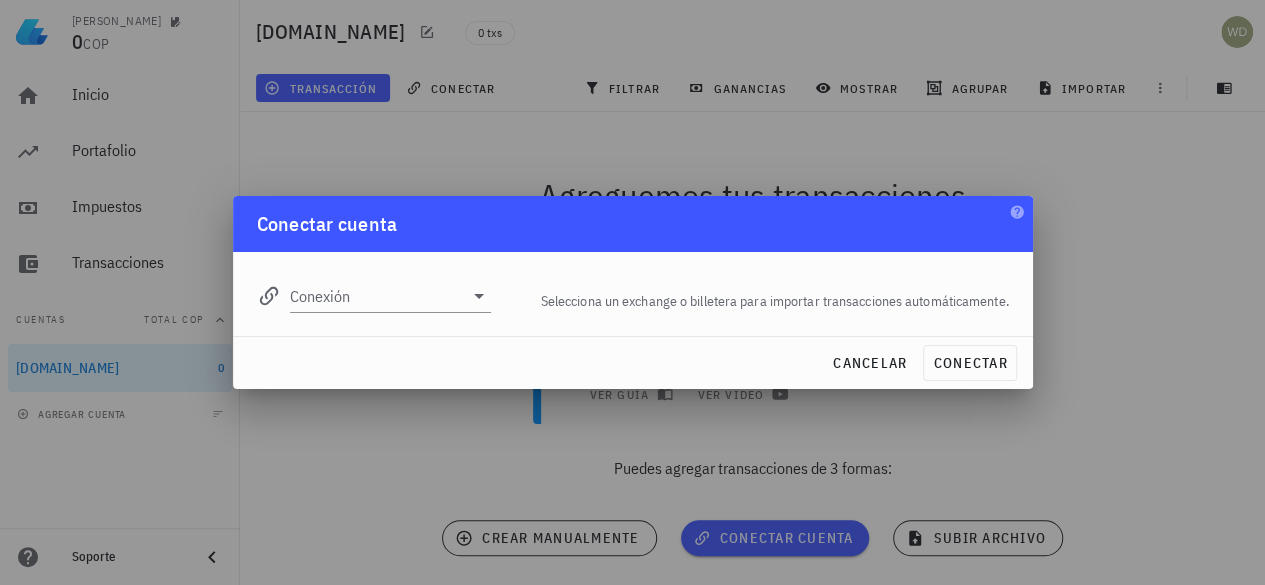 click at bounding box center [632, 292] 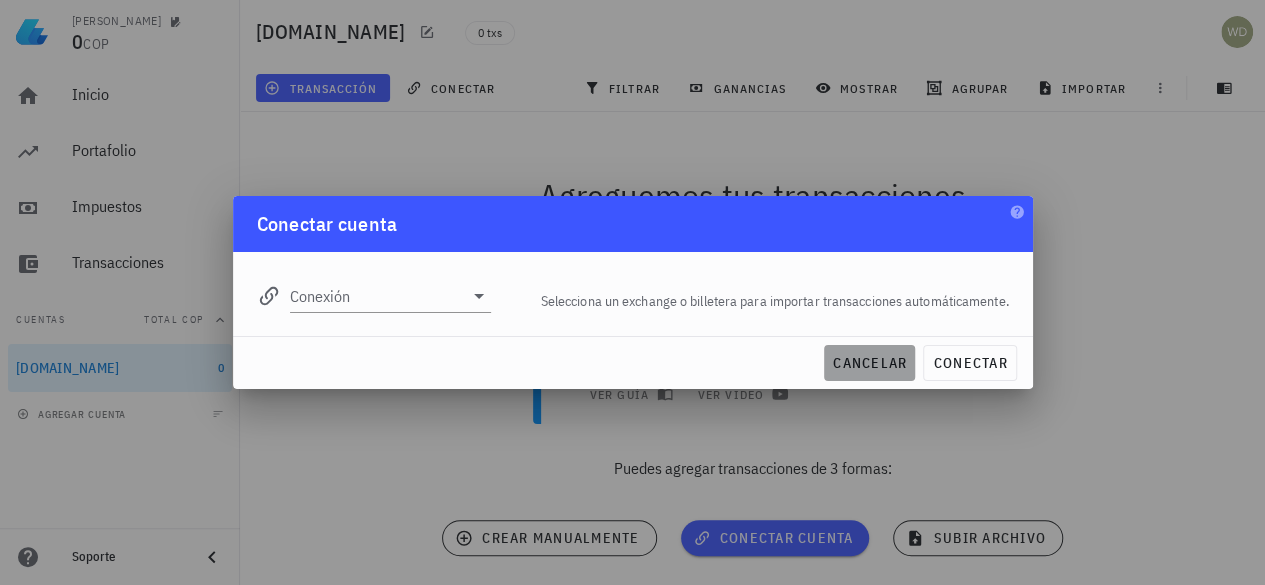 click on "cancelar" at bounding box center (869, 363) 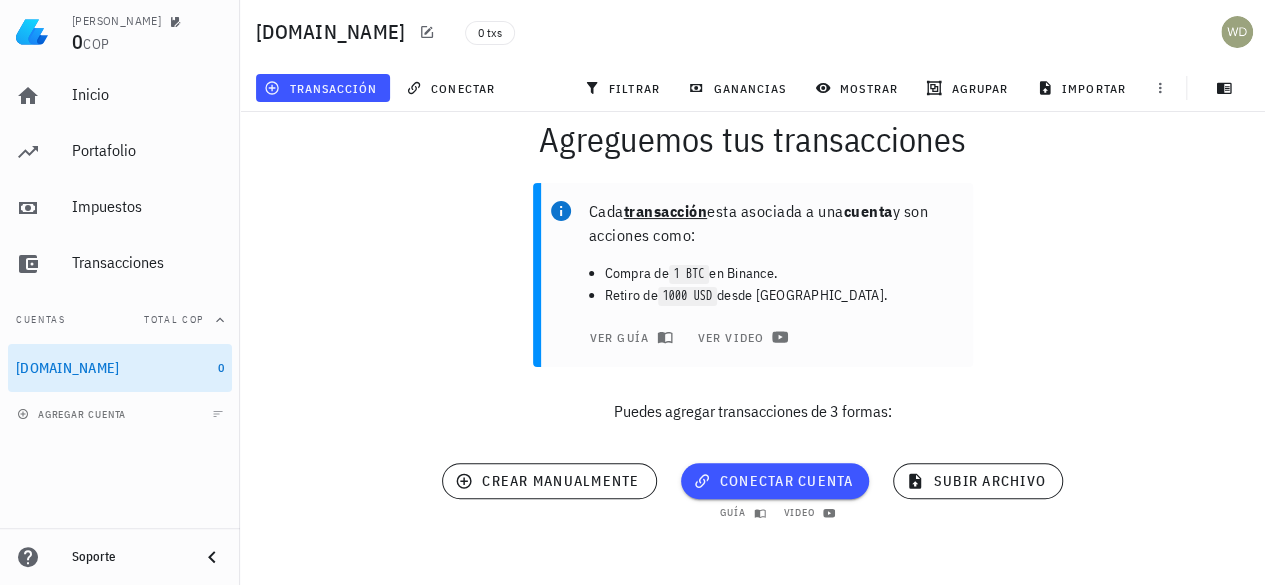 scroll, scrollTop: 0, scrollLeft: 0, axis: both 